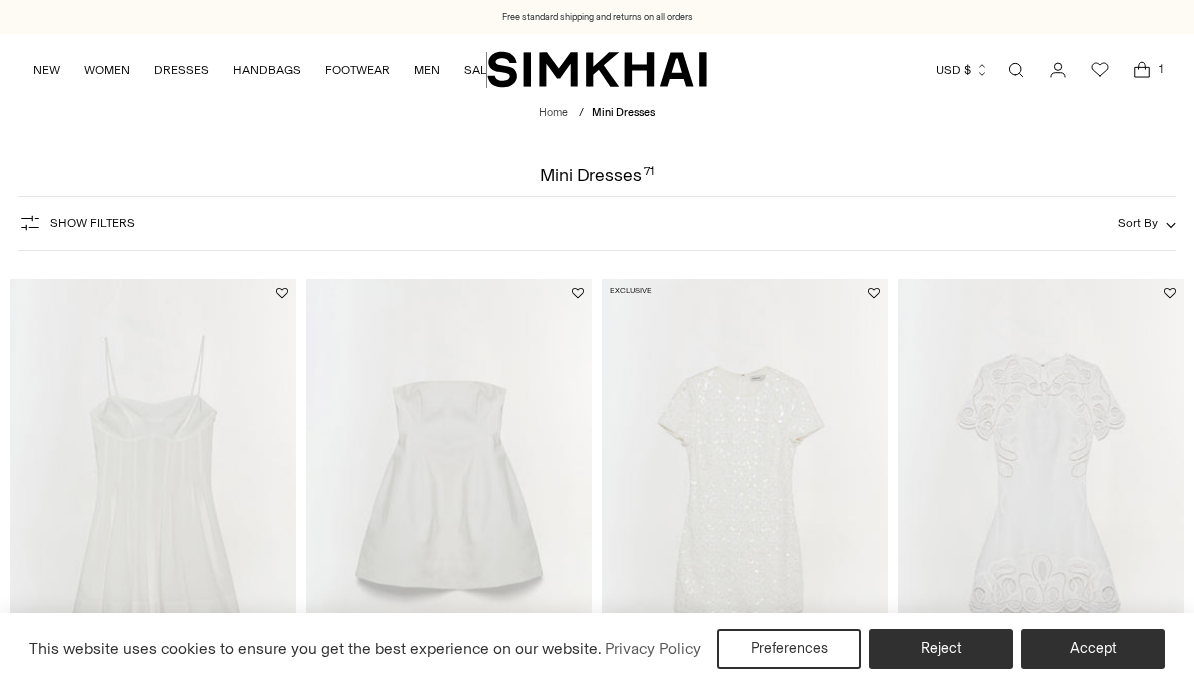 scroll, scrollTop: 0, scrollLeft: 0, axis: both 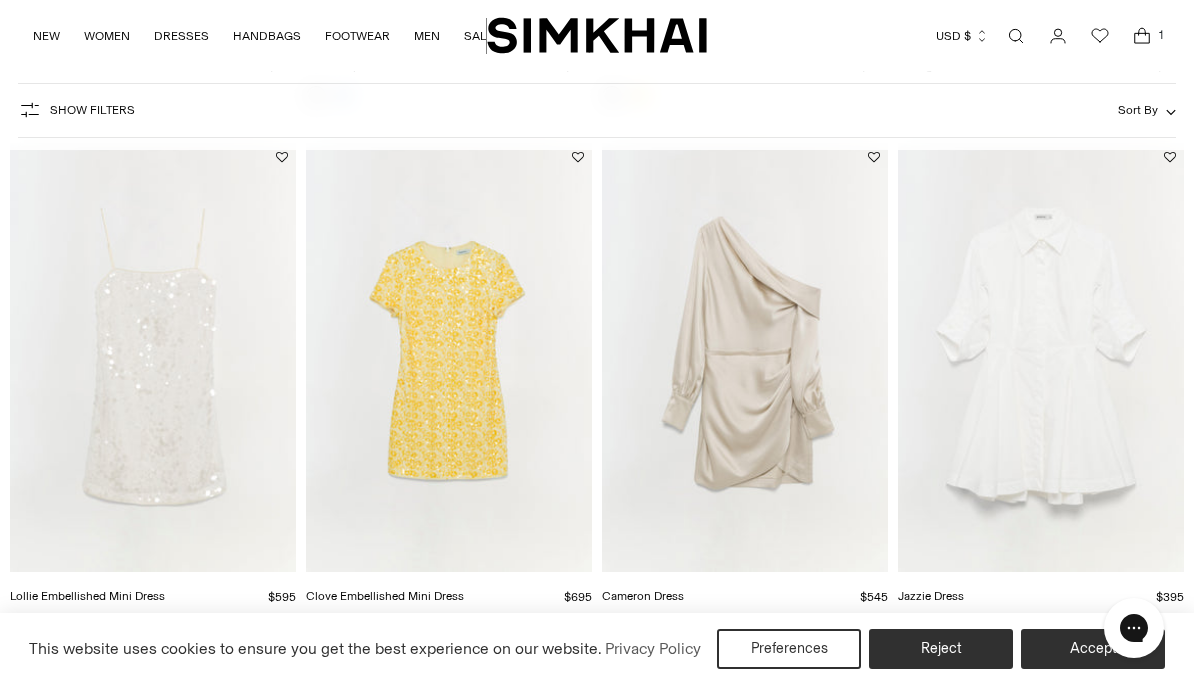 click at bounding box center [1041, 357] 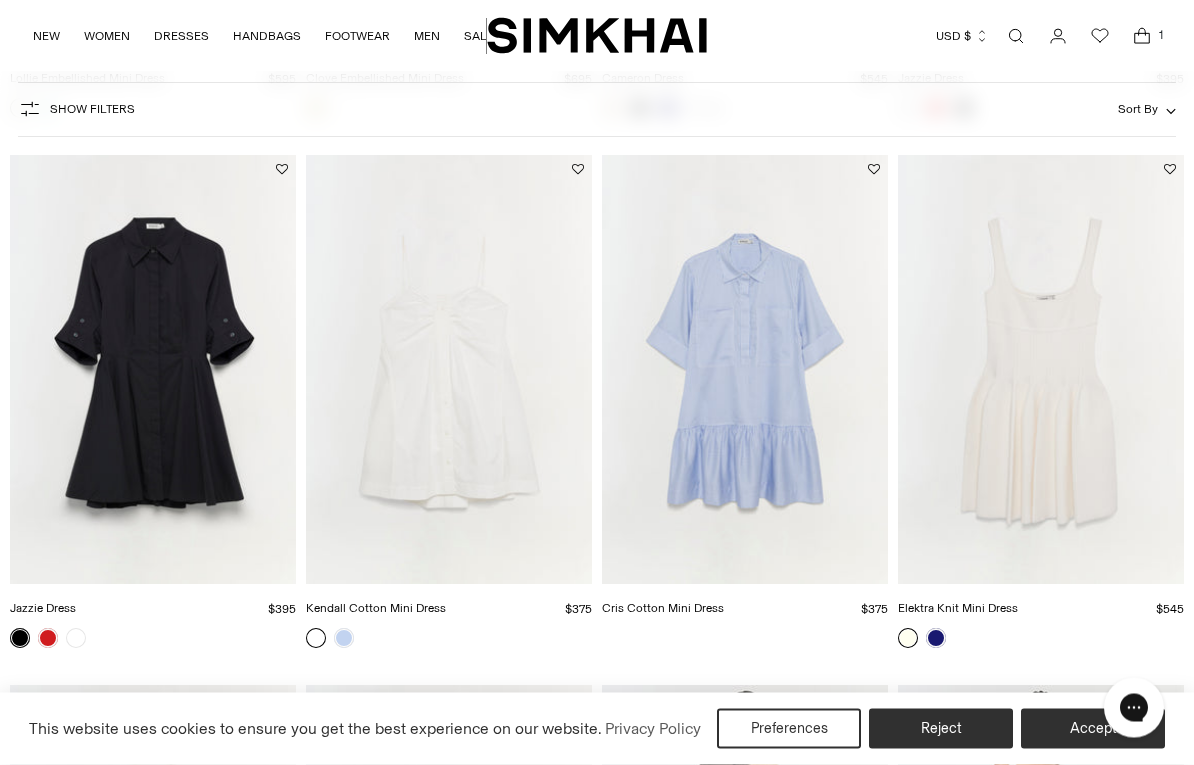 scroll, scrollTop: 1184, scrollLeft: 0, axis: vertical 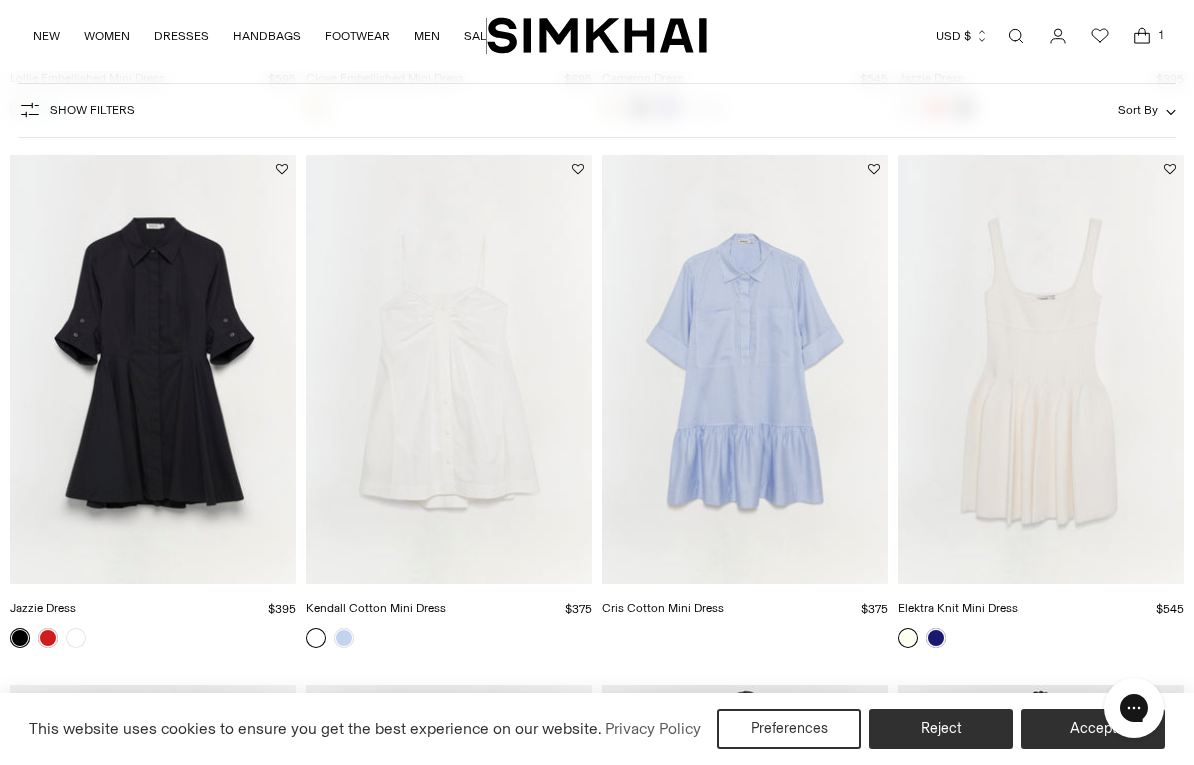 click at bounding box center (745, 369) 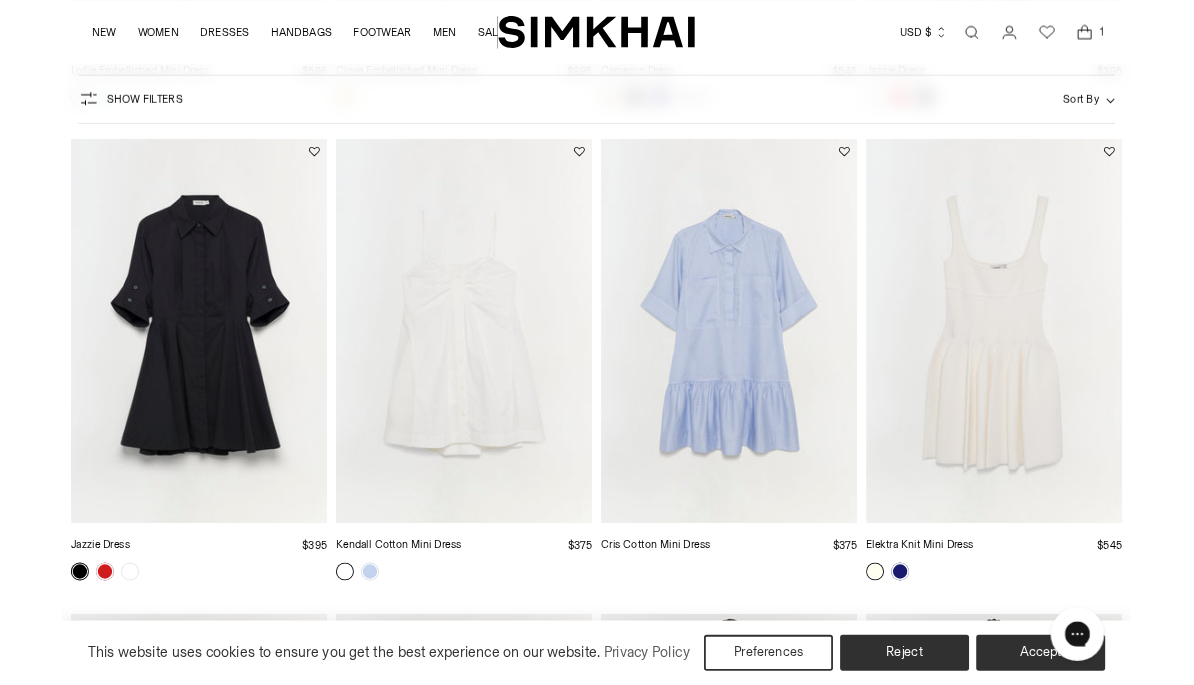 scroll, scrollTop: 1264, scrollLeft: 0, axis: vertical 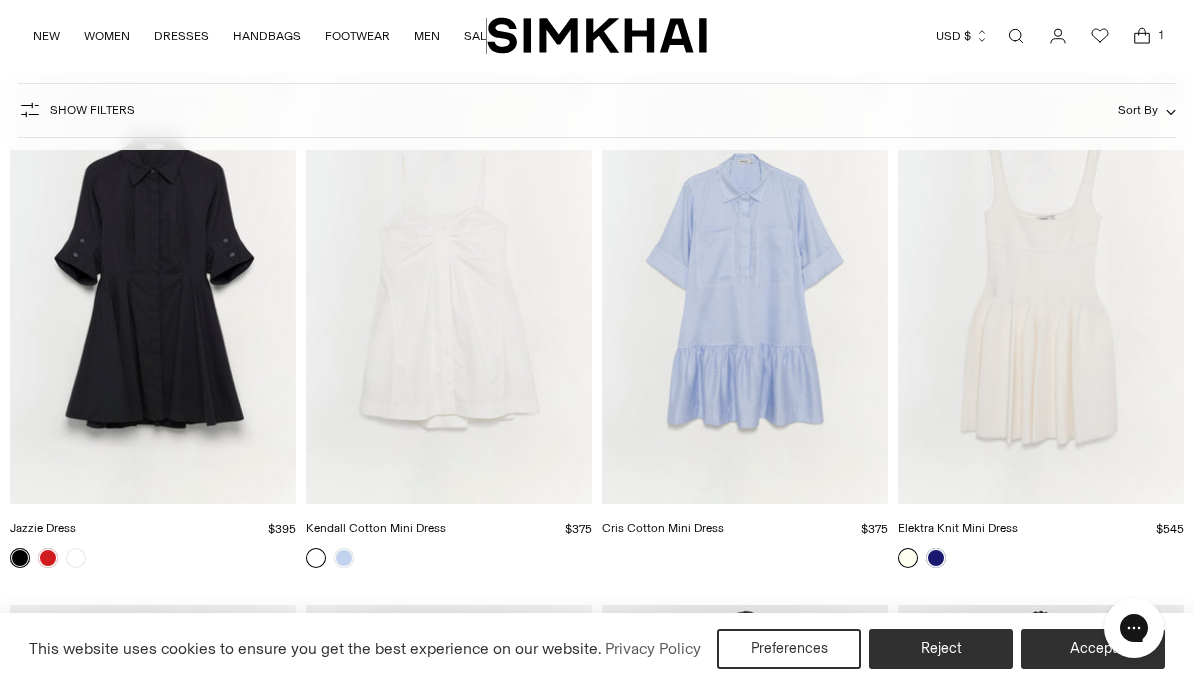 click at bounding box center [153, 289] 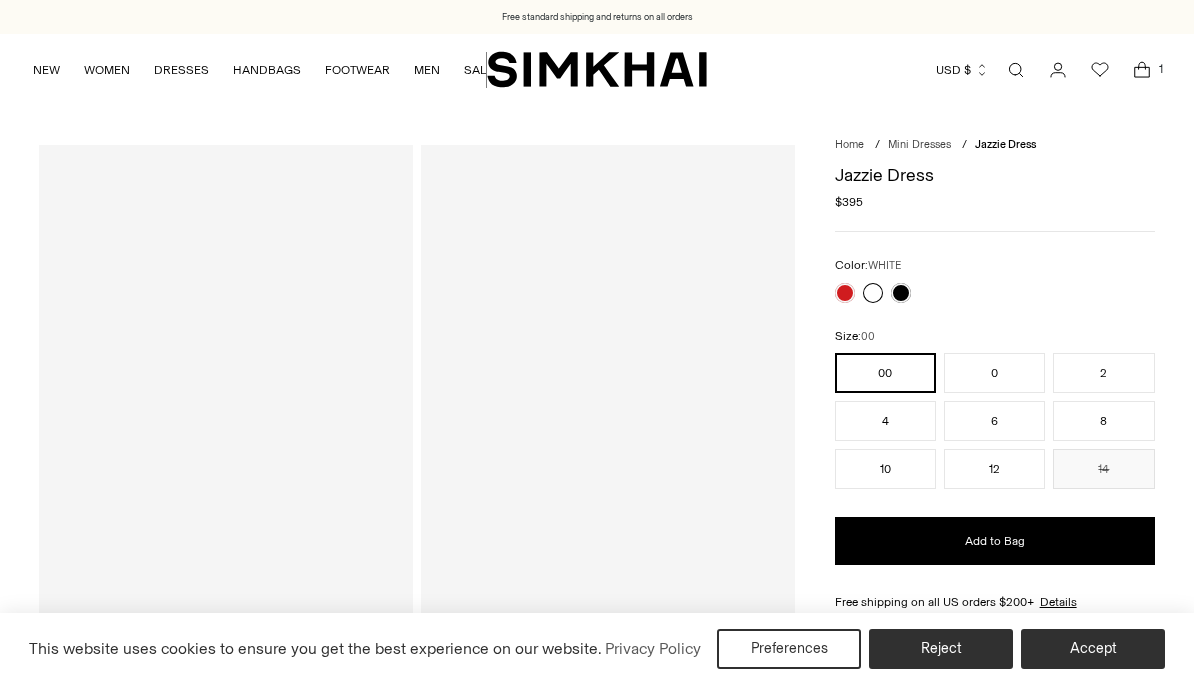 scroll, scrollTop: 0, scrollLeft: 0, axis: both 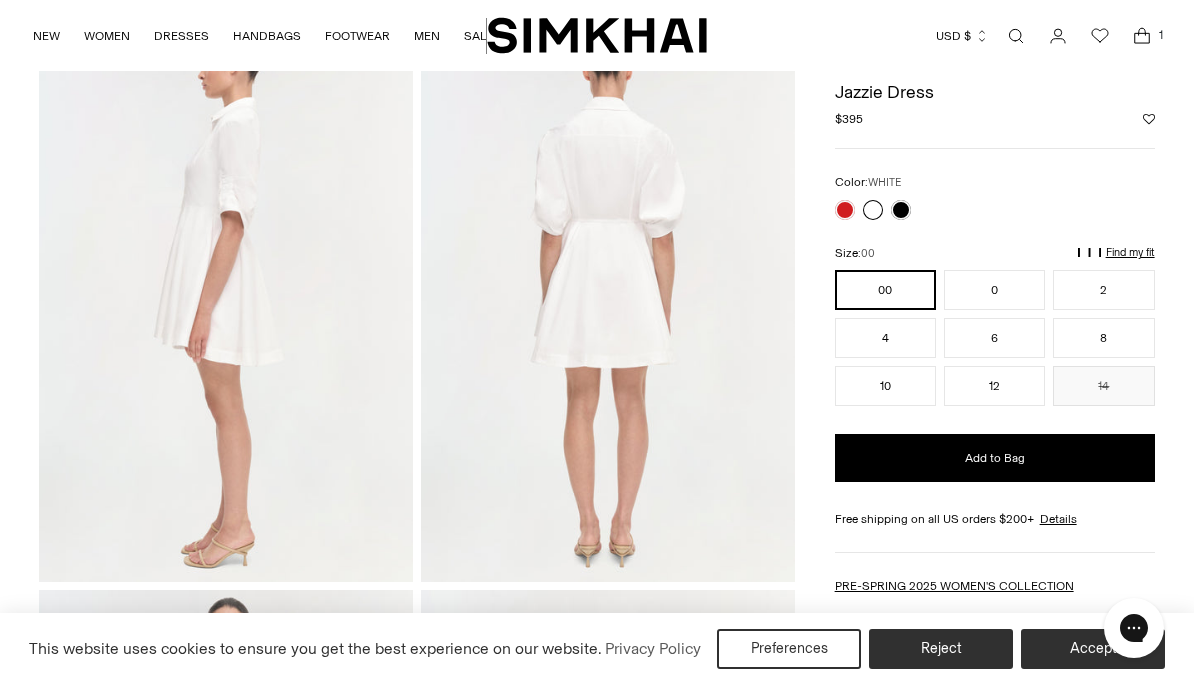 click at bounding box center [226, 301] 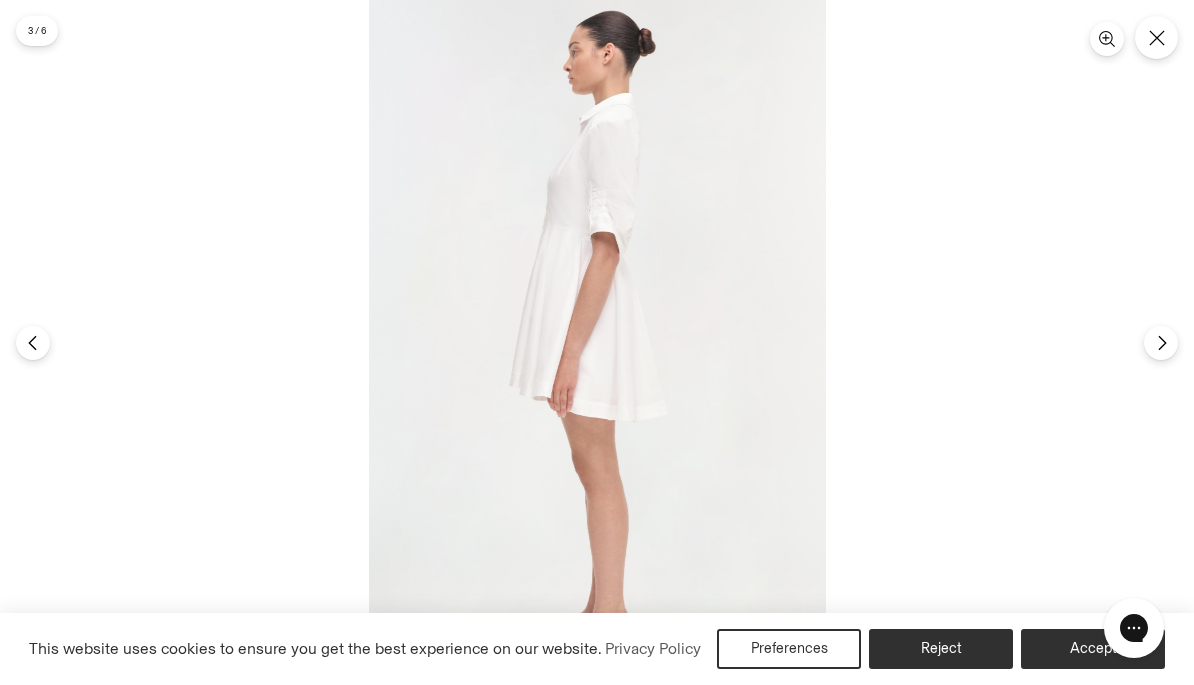 click at bounding box center [597, 342] 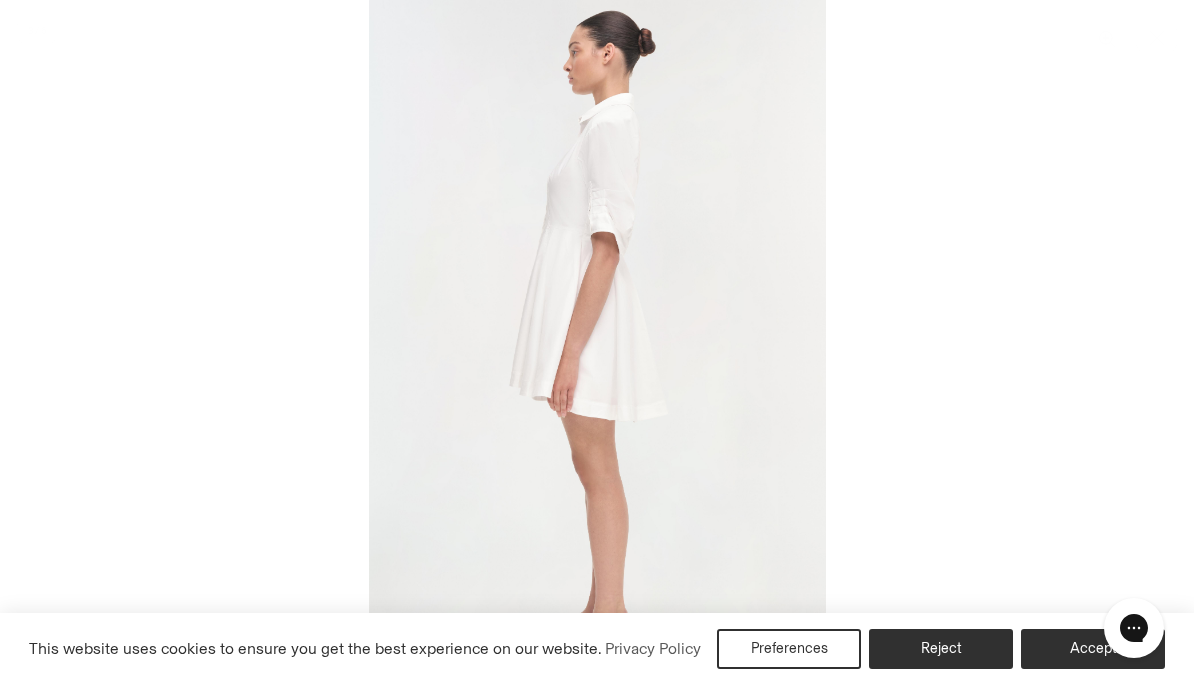 click at bounding box center (597, 342) 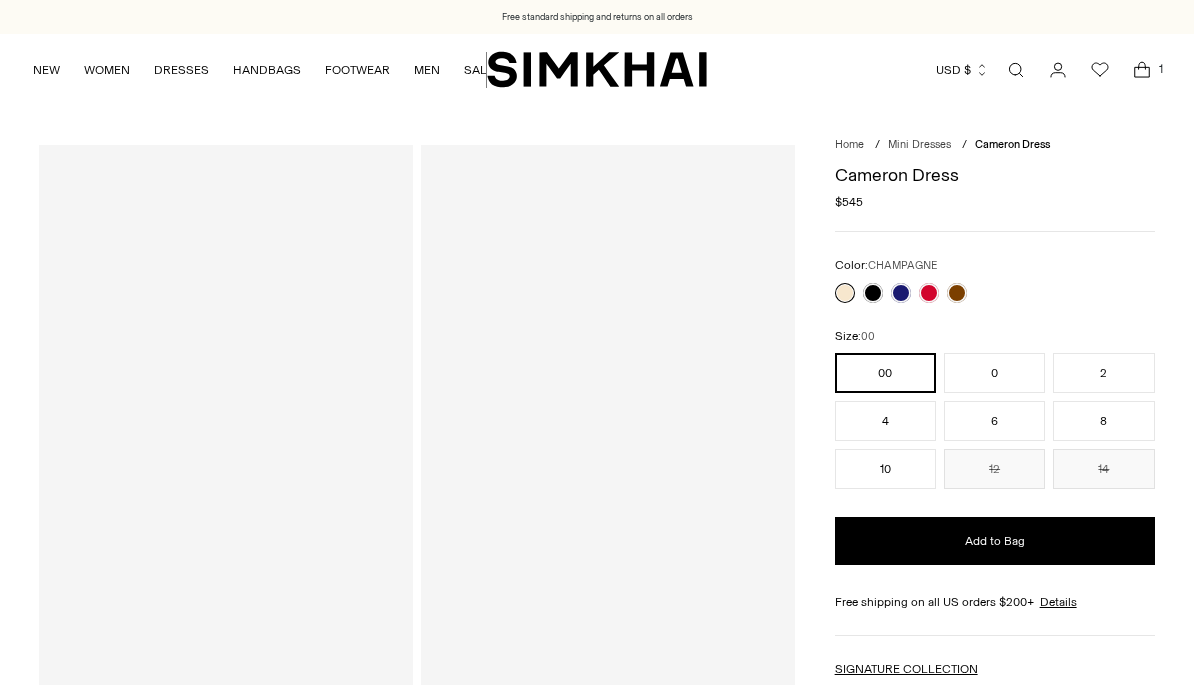 scroll, scrollTop: 0, scrollLeft: 0, axis: both 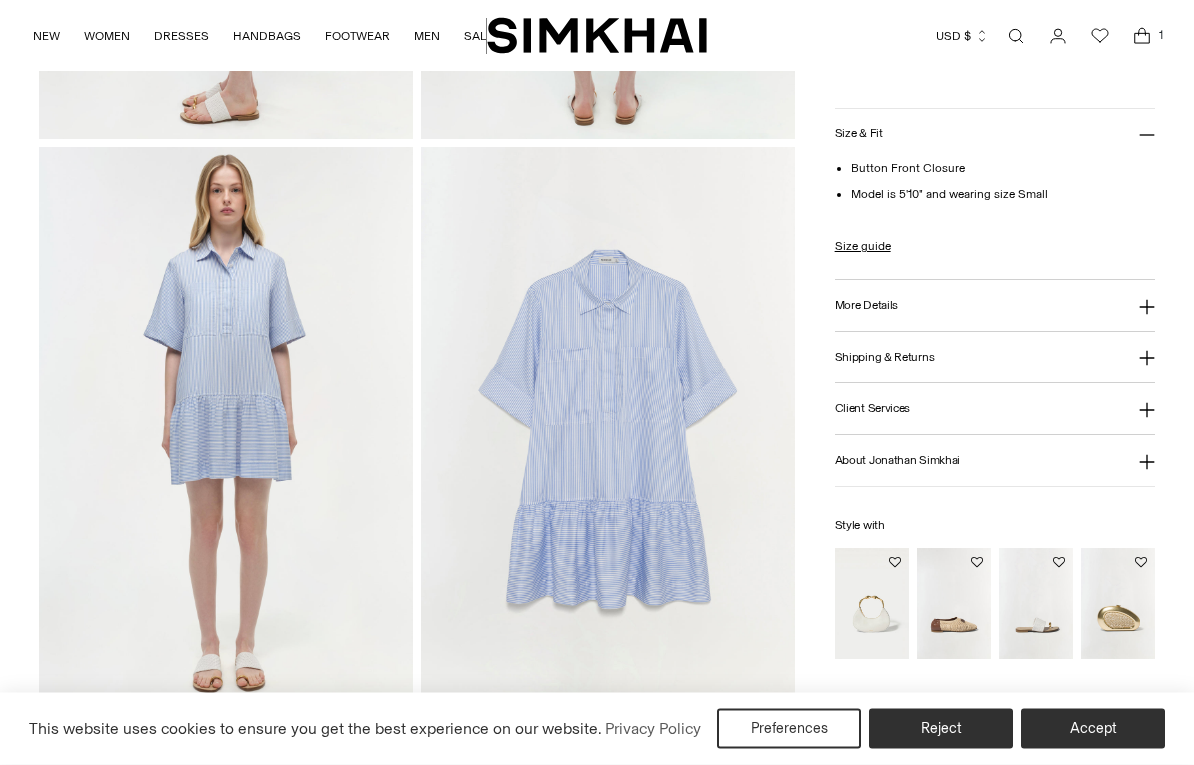 click at bounding box center (608, 428) 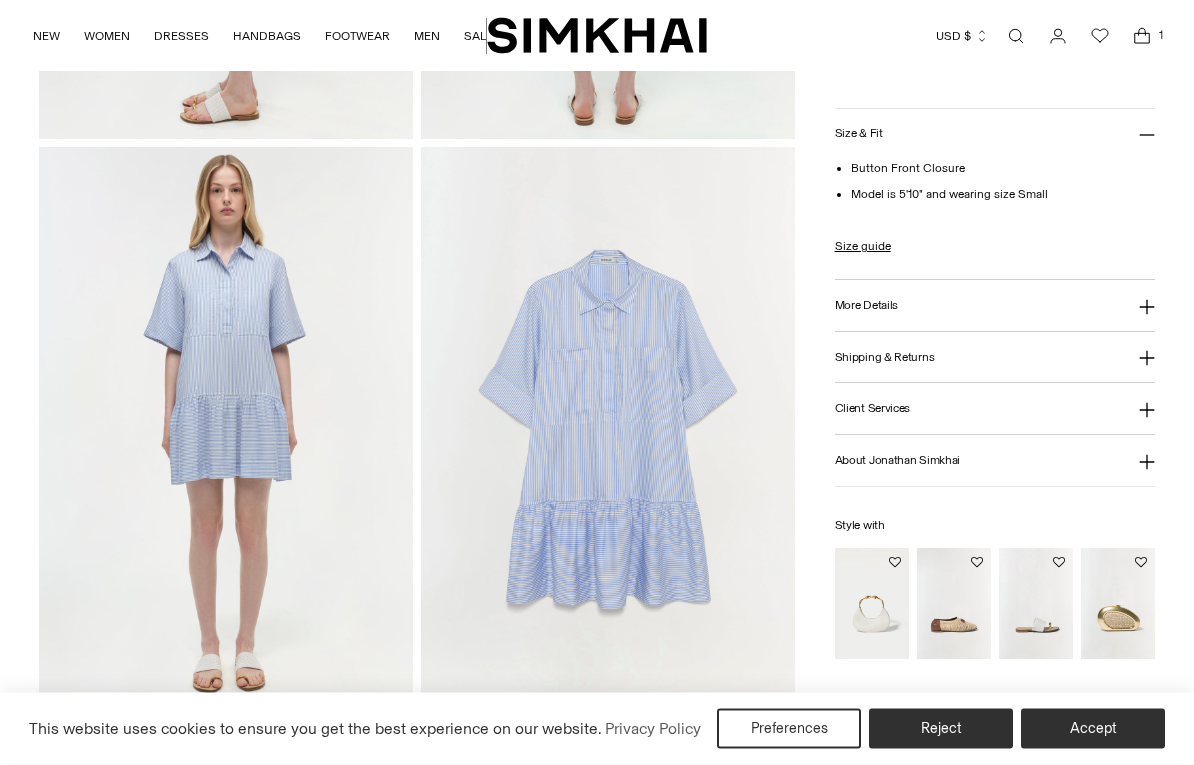 scroll, scrollTop: 1136, scrollLeft: 0, axis: vertical 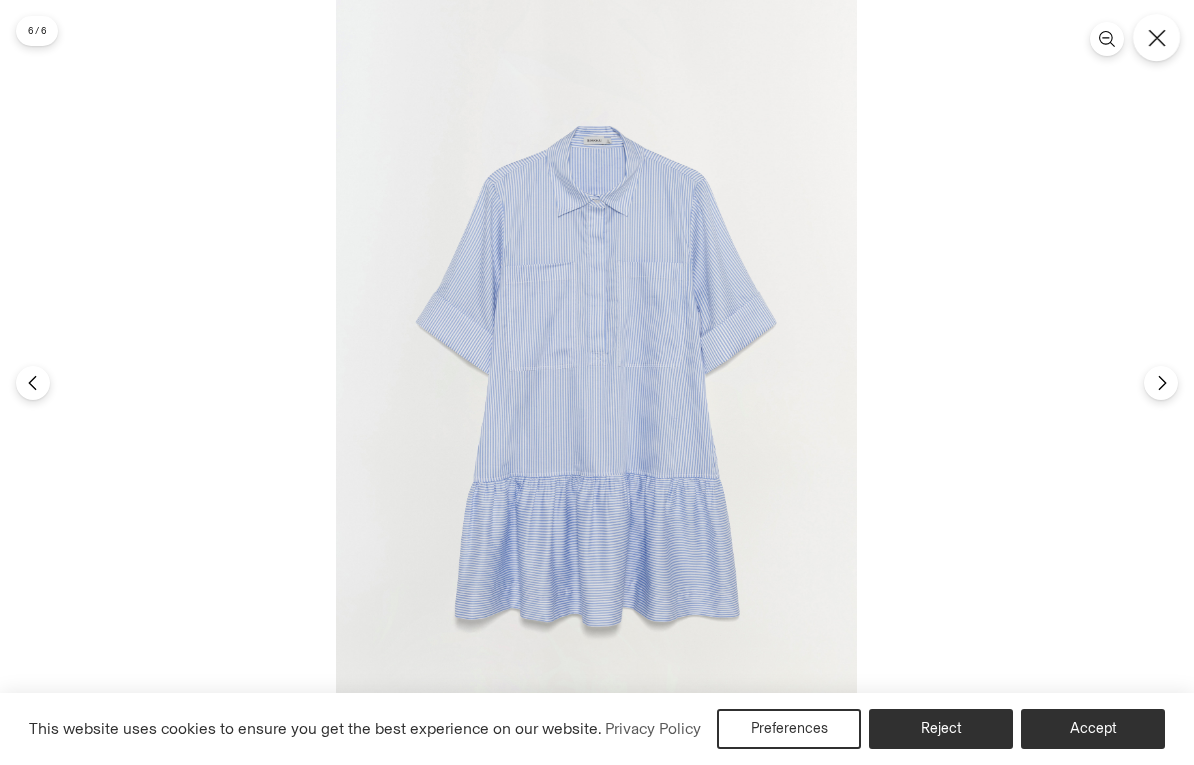 click 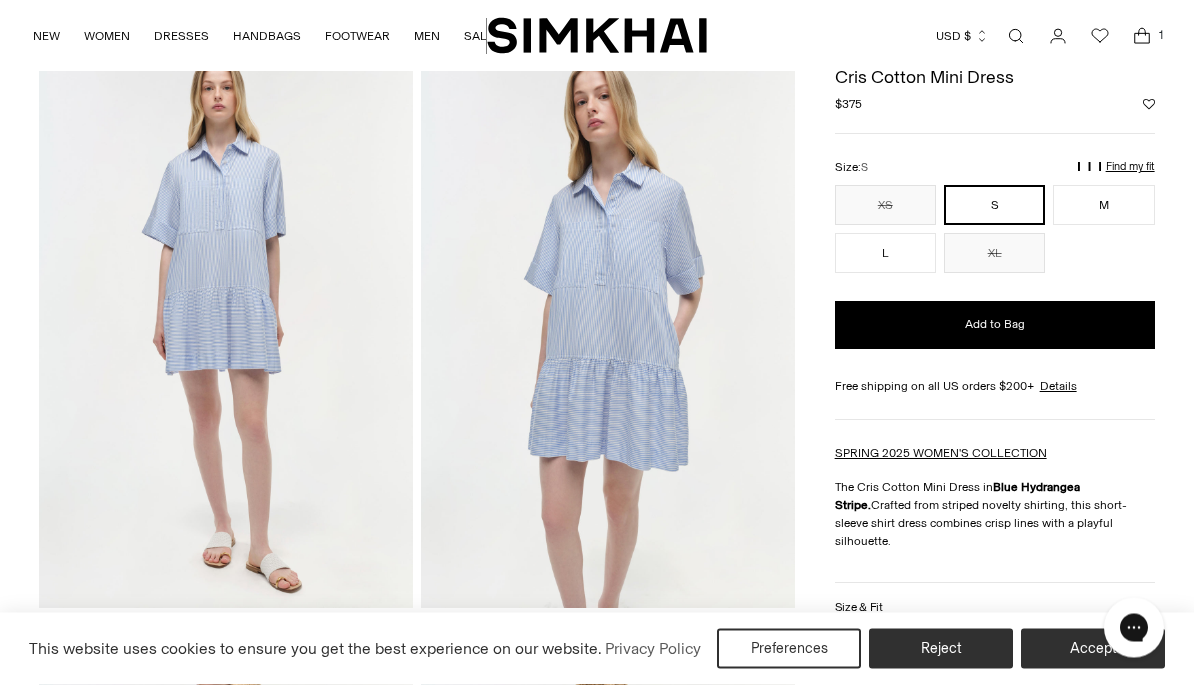 scroll, scrollTop: 73, scrollLeft: 0, axis: vertical 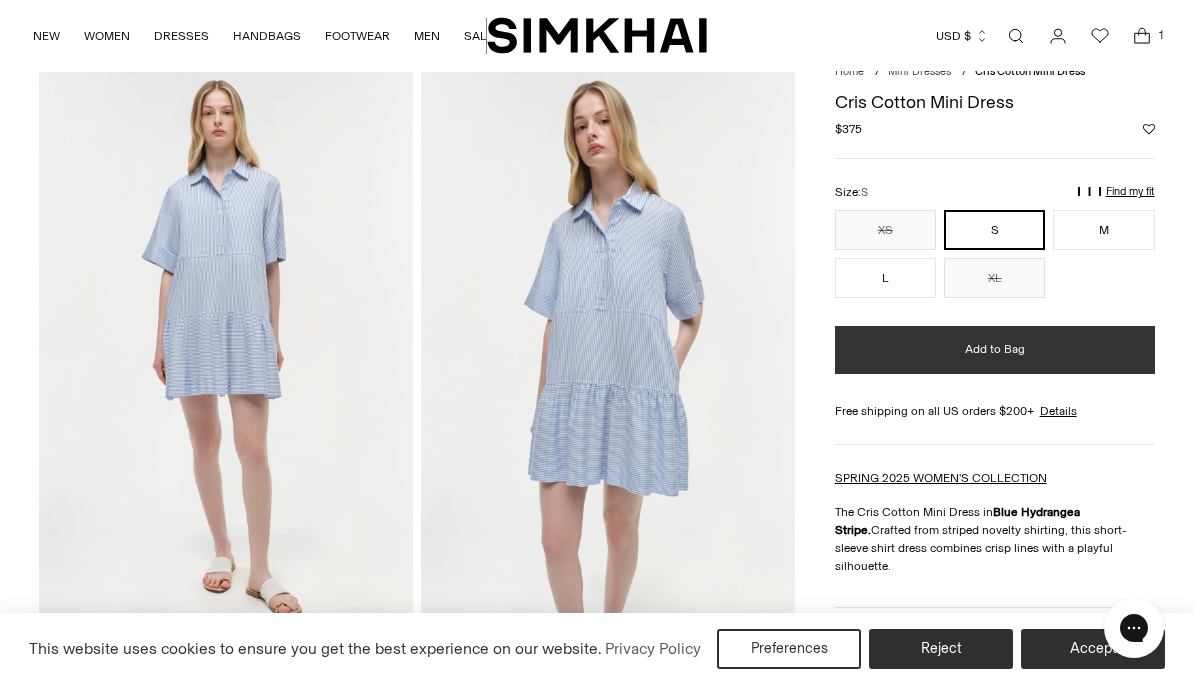 click on "Add to Bag" at bounding box center [995, 349] 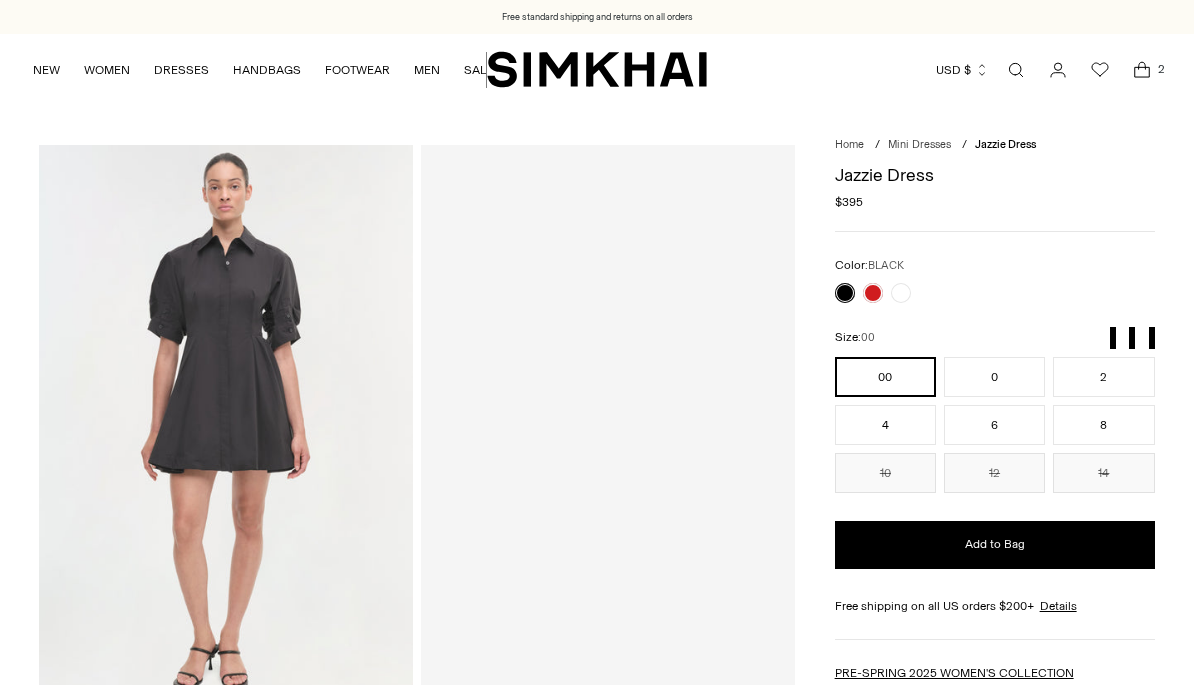 scroll, scrollTop: 0, scrollLeft: 0, axis: both 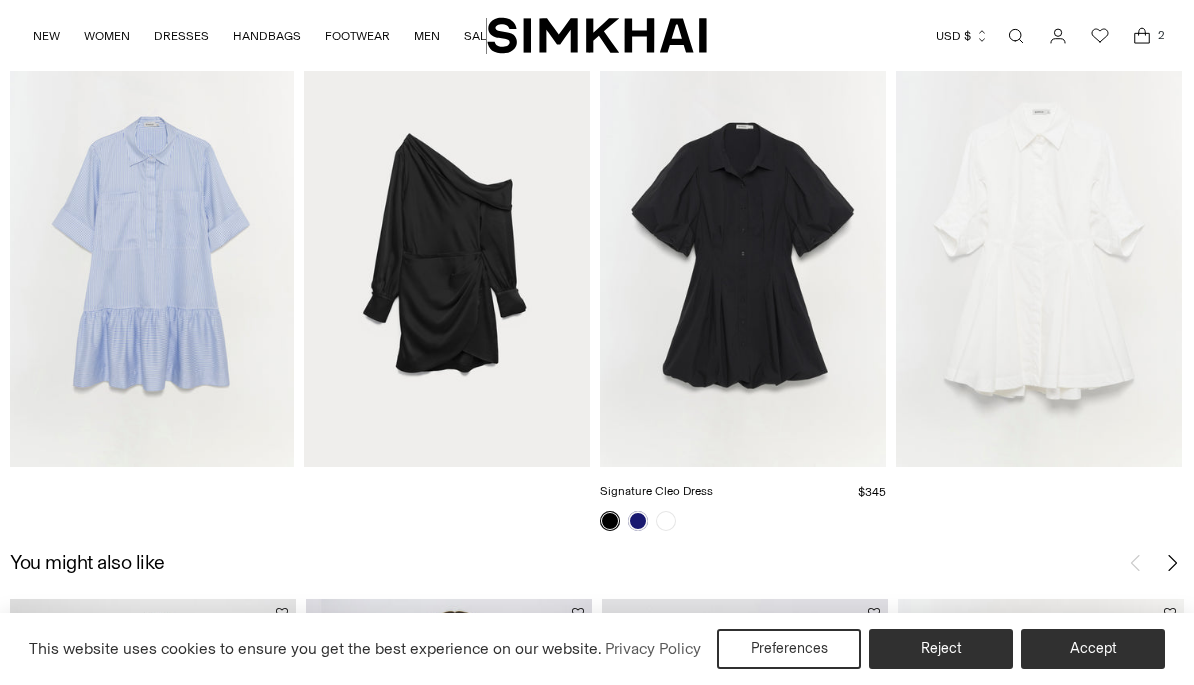 click at bounding box center [743, 252] 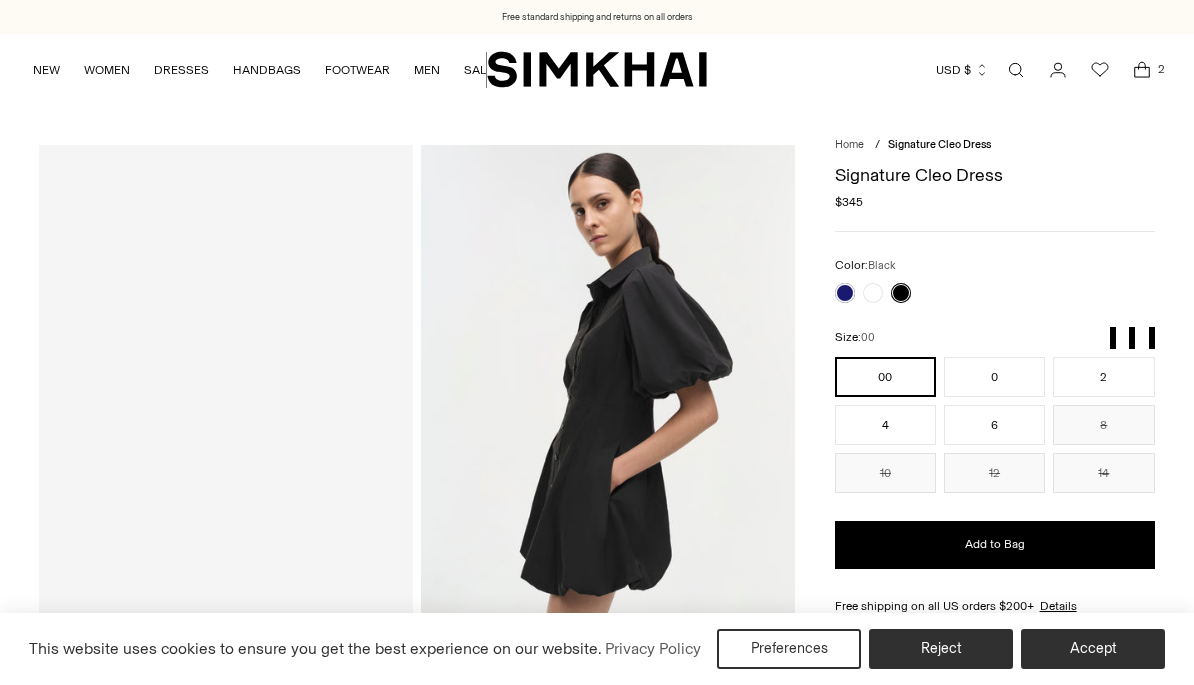 scroll, scrollTop: 0, scrollLeft: 0, axis: both 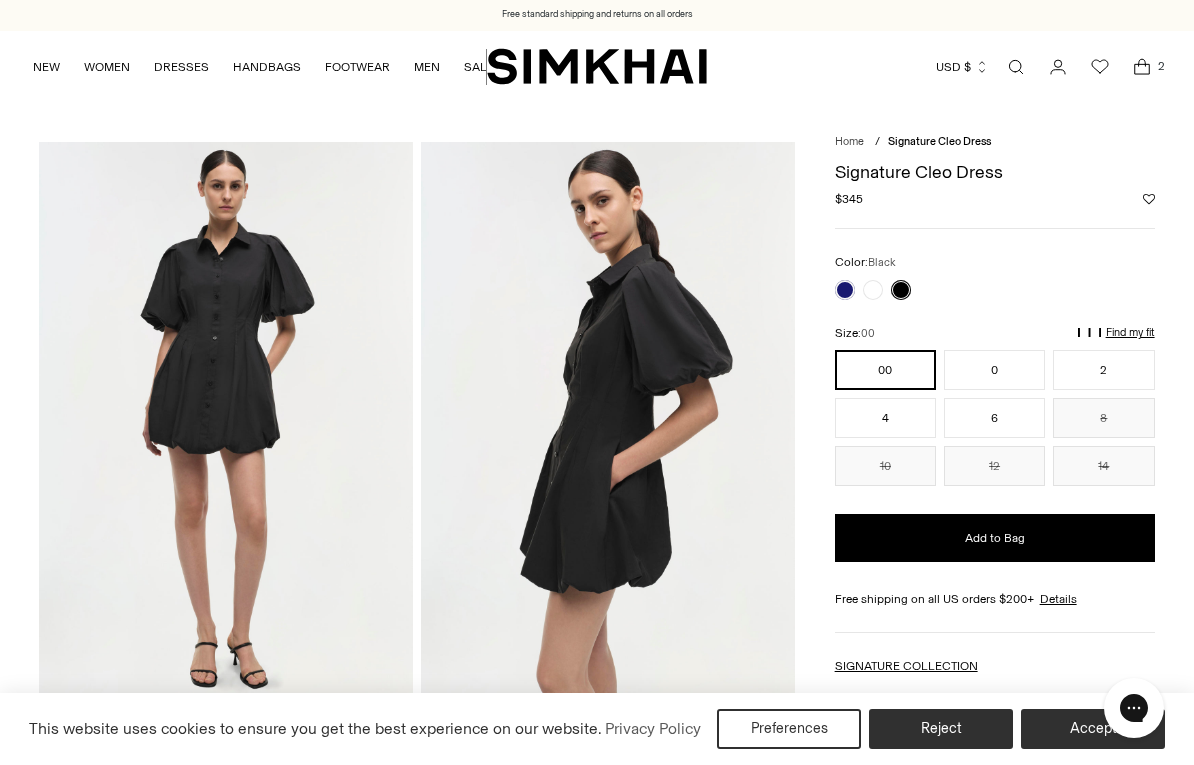 click at bounding box center (226, 422) 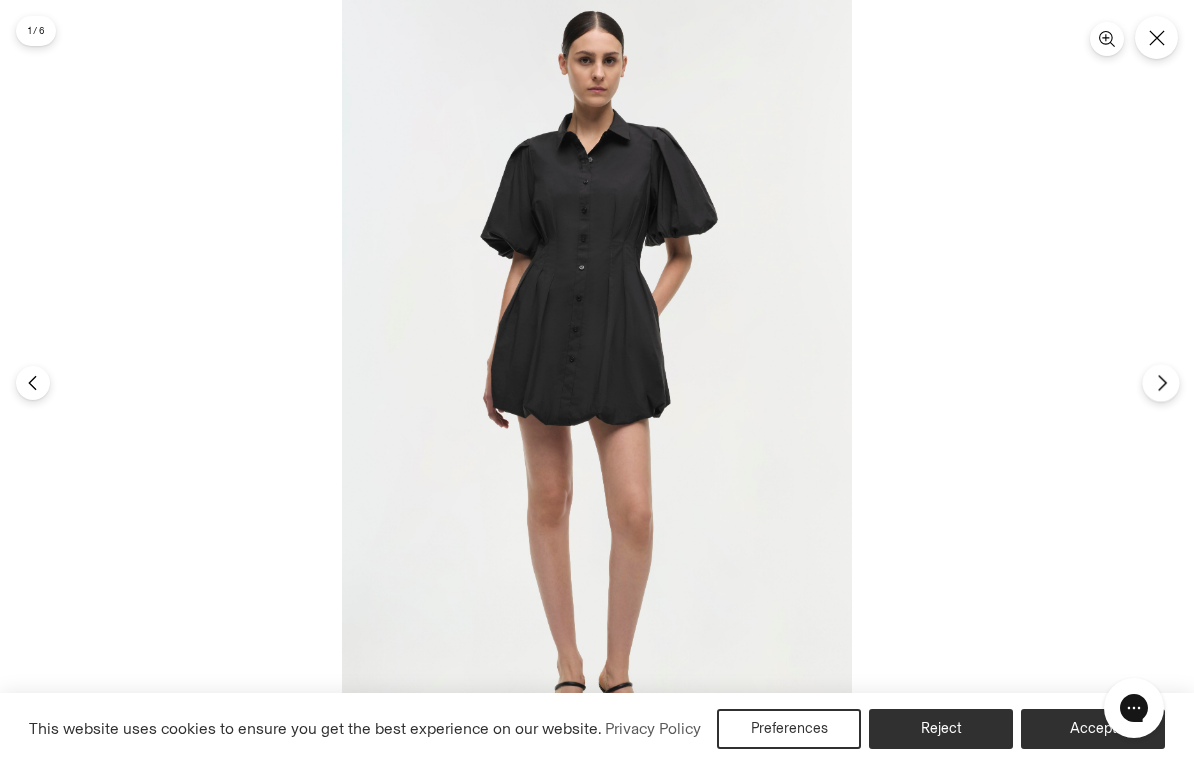 click 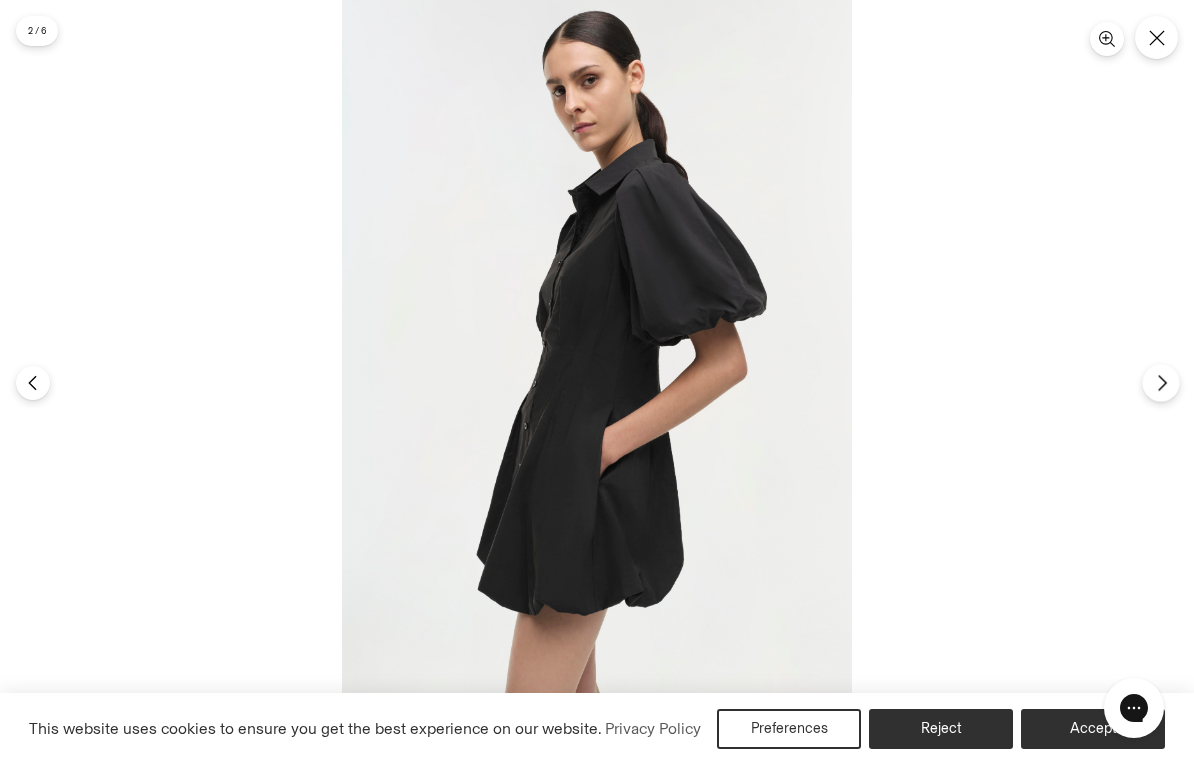 click 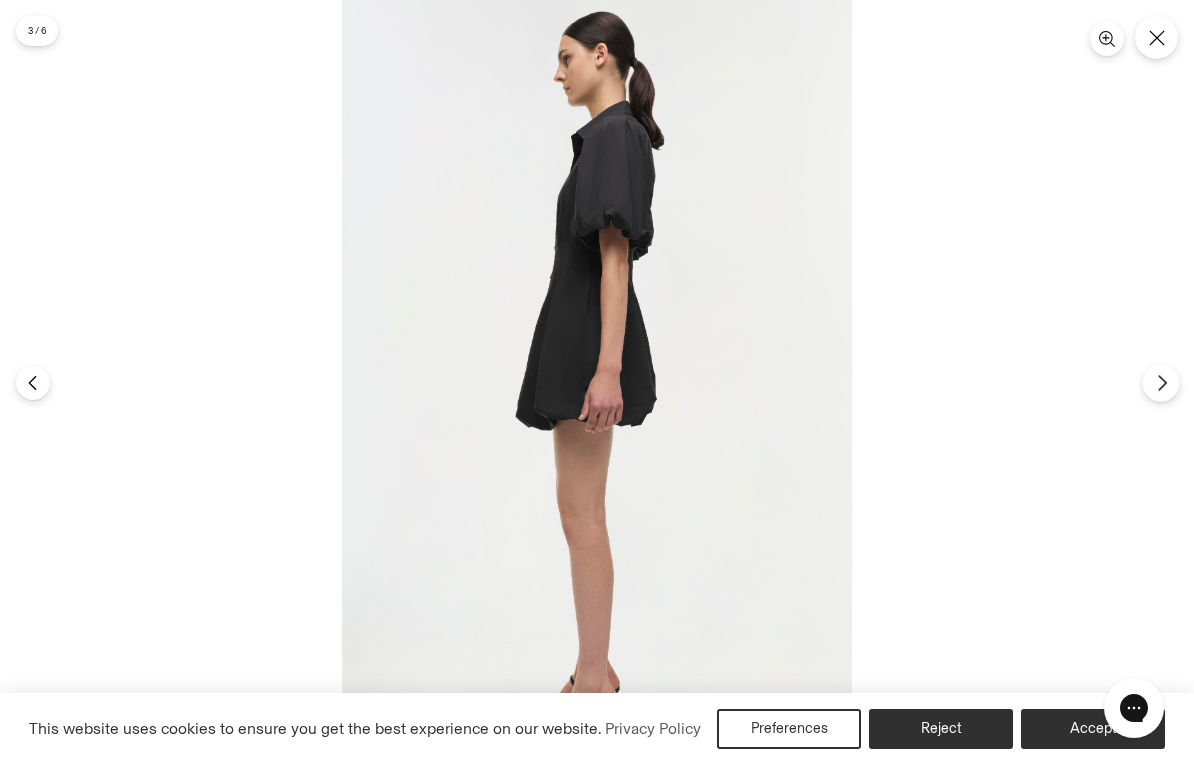 click 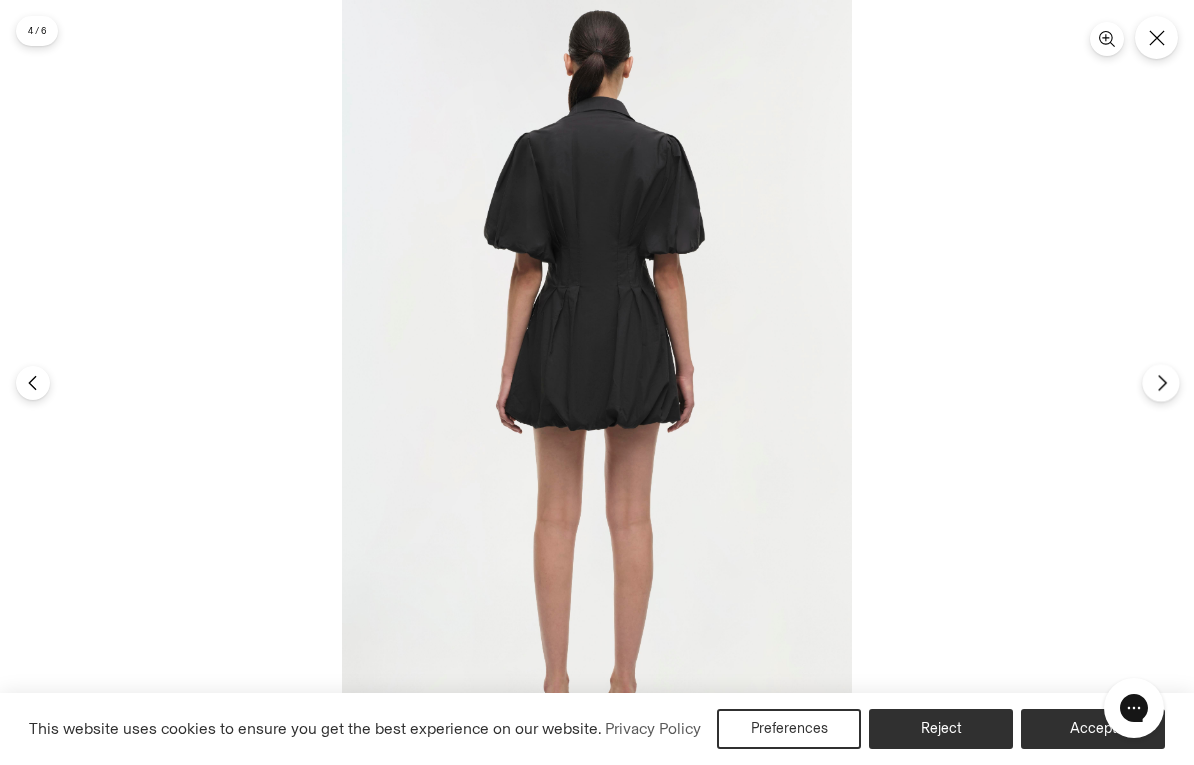 click 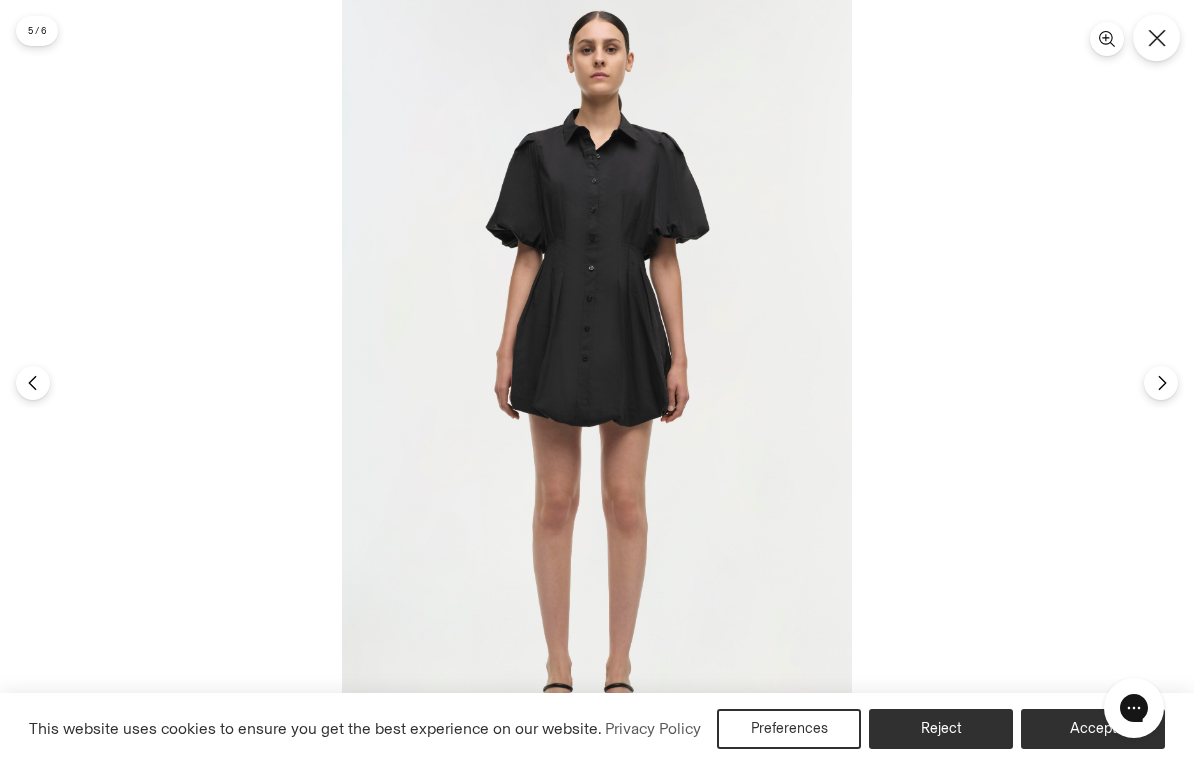 click 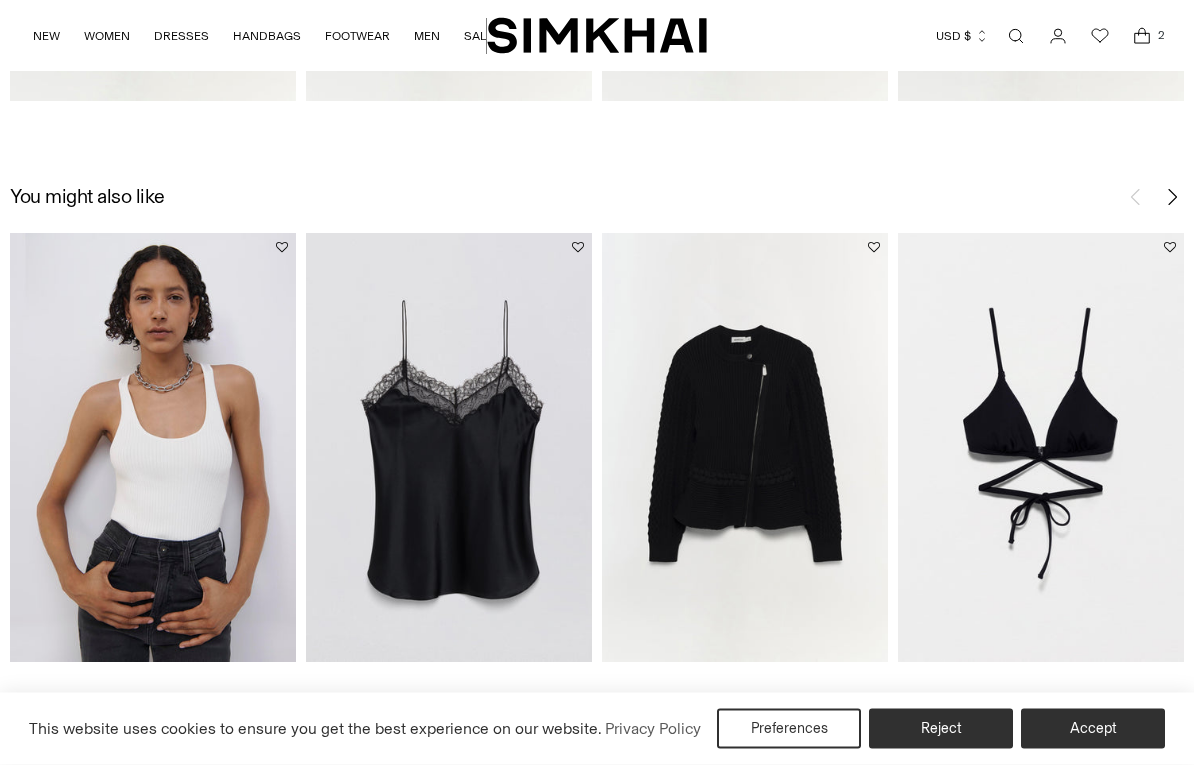 scroll, scrollTop: 2294, scrollLeft: 0, axis: vertical 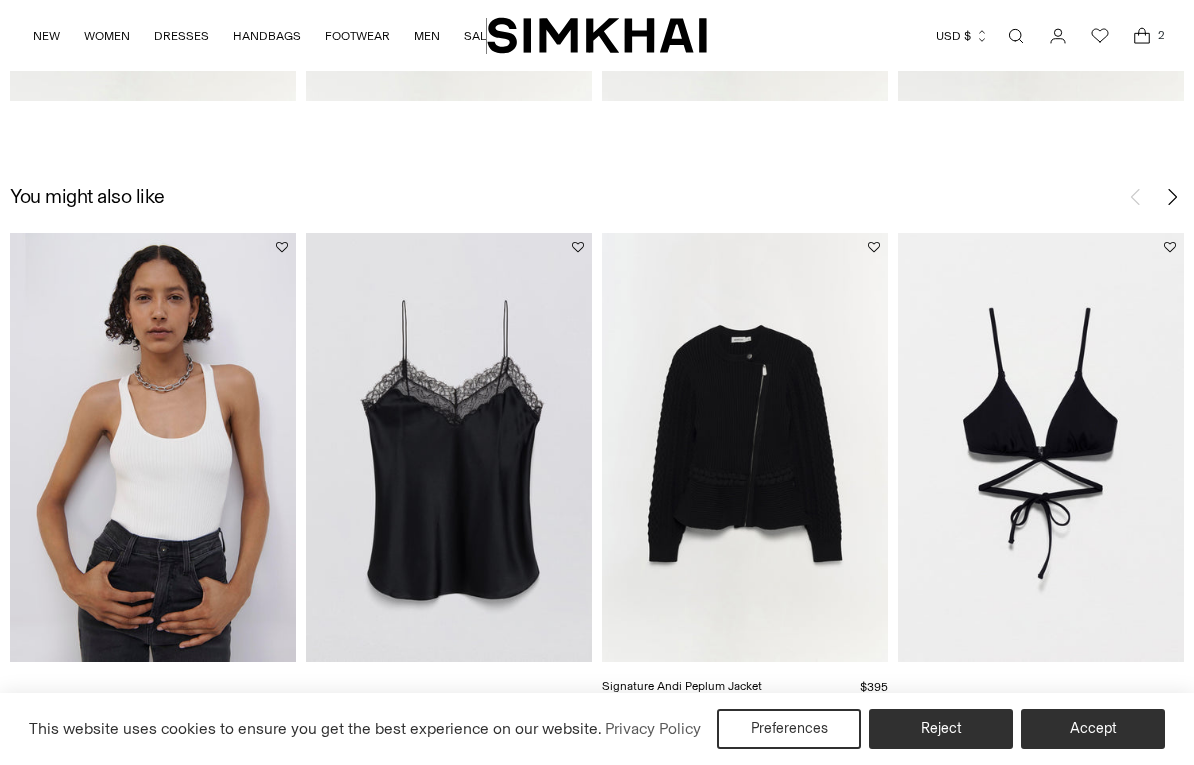 click at bounding box center [745, 447] 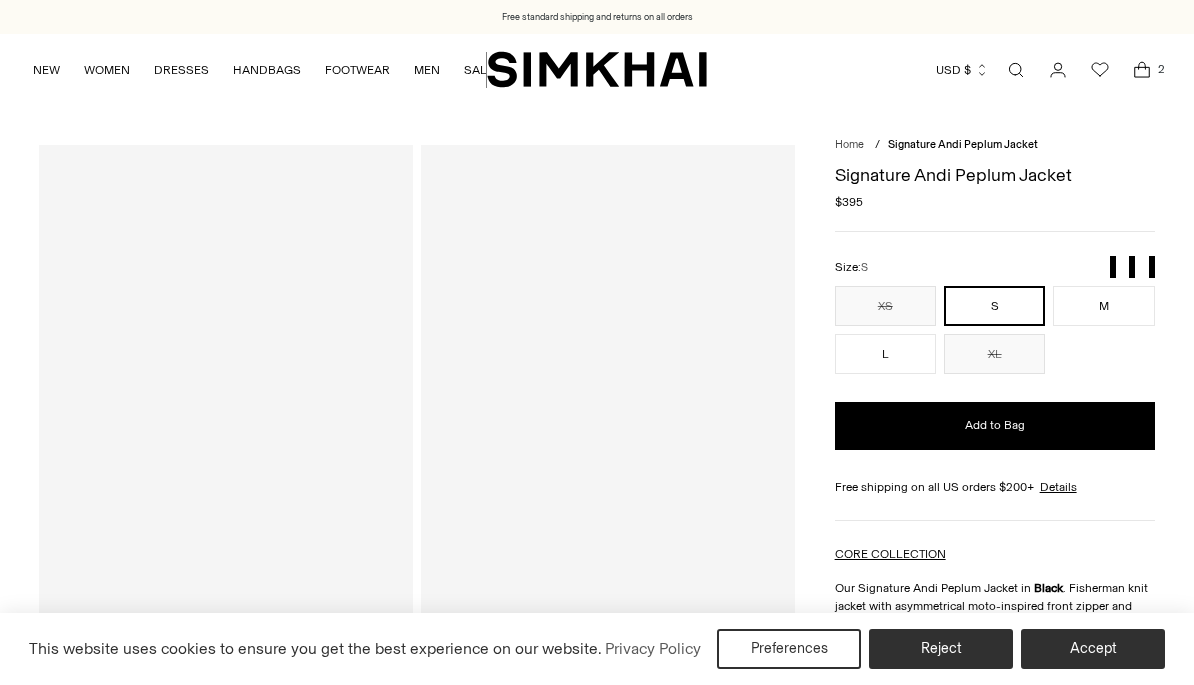 scroll, scrollTop: 0, scrollLeft: 0, axis: both 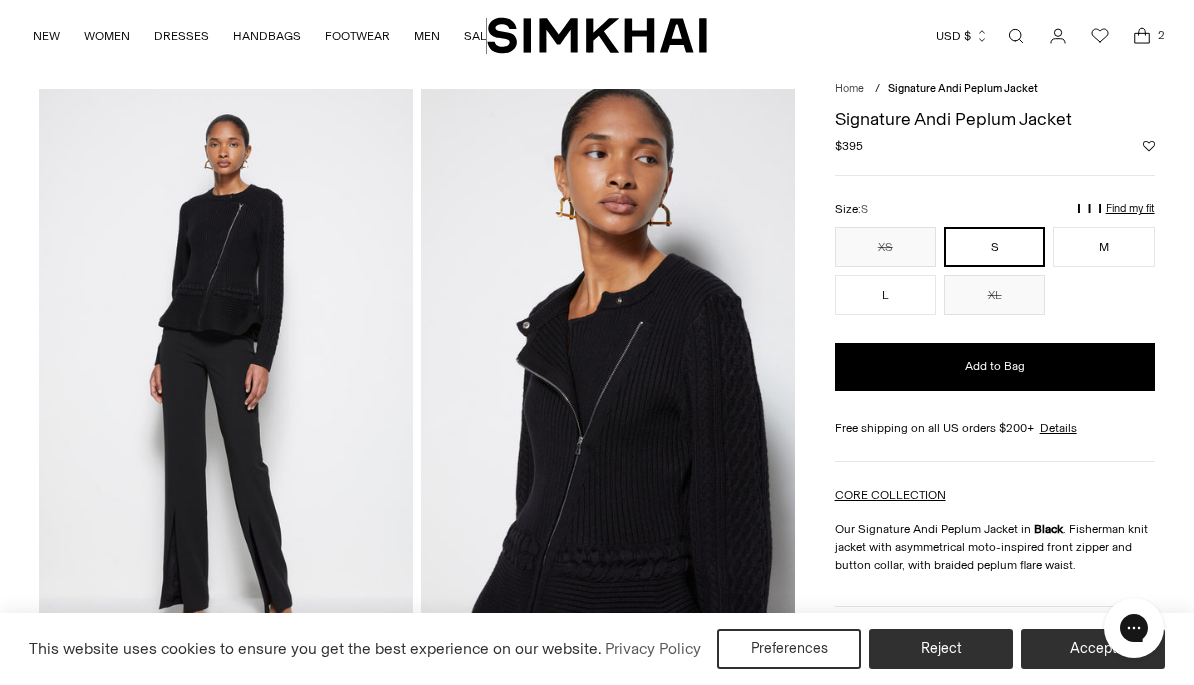 click at bounding box center [226, 369] 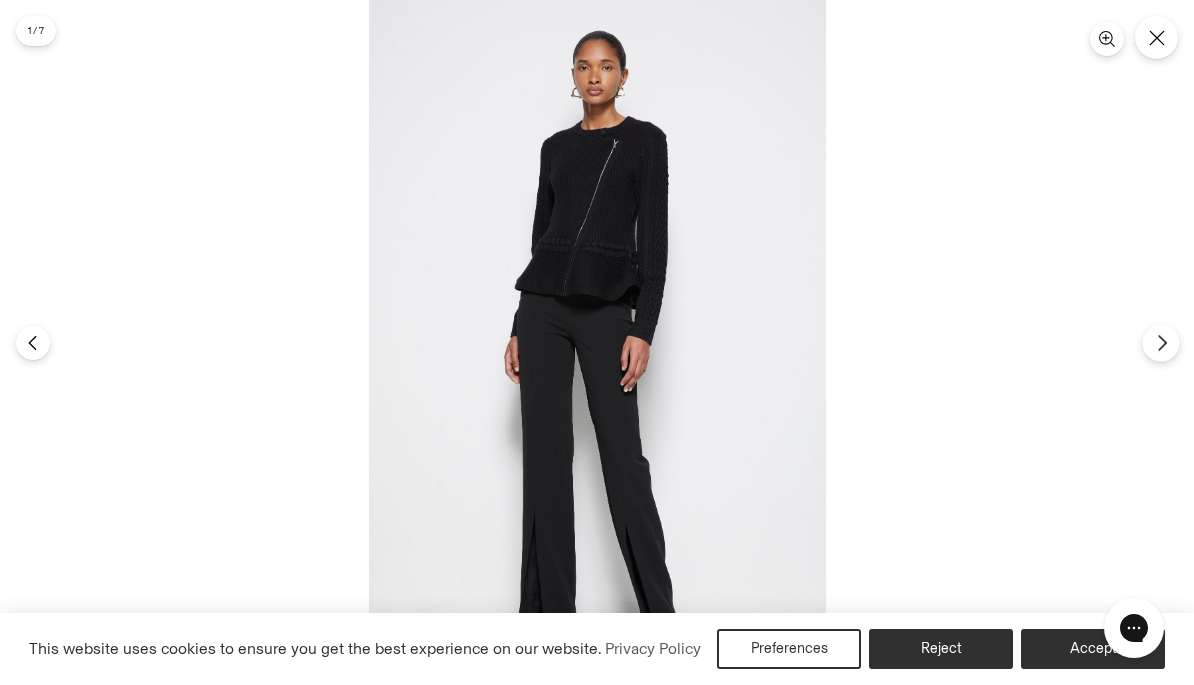 click 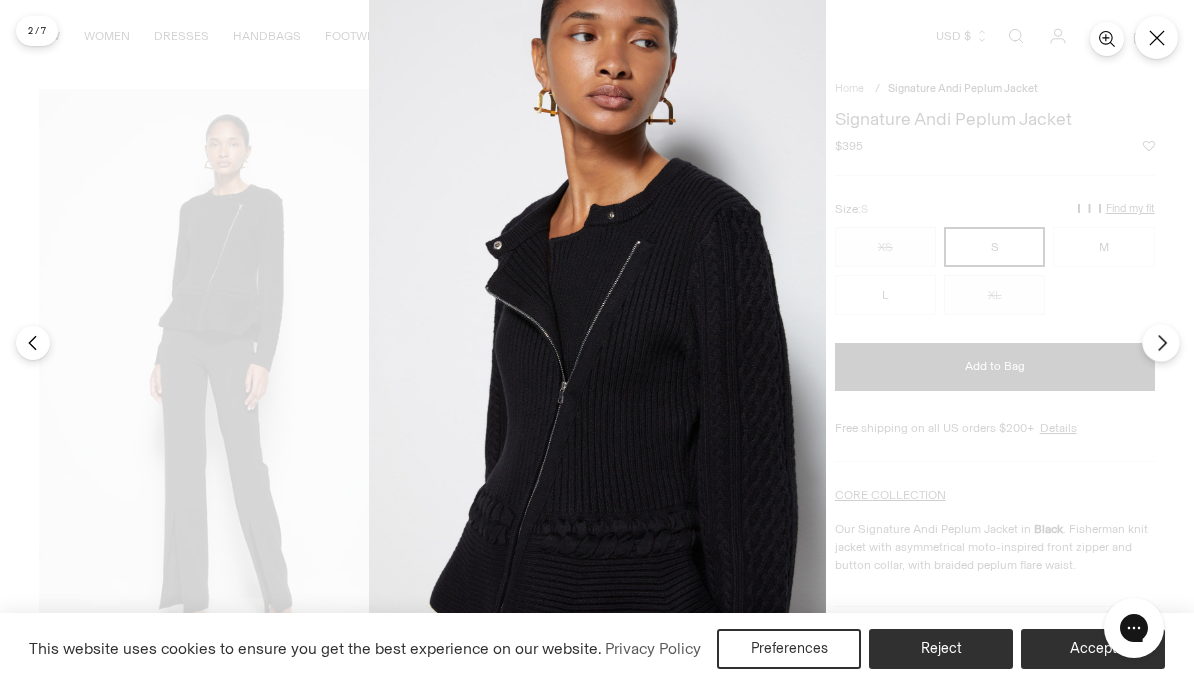 click 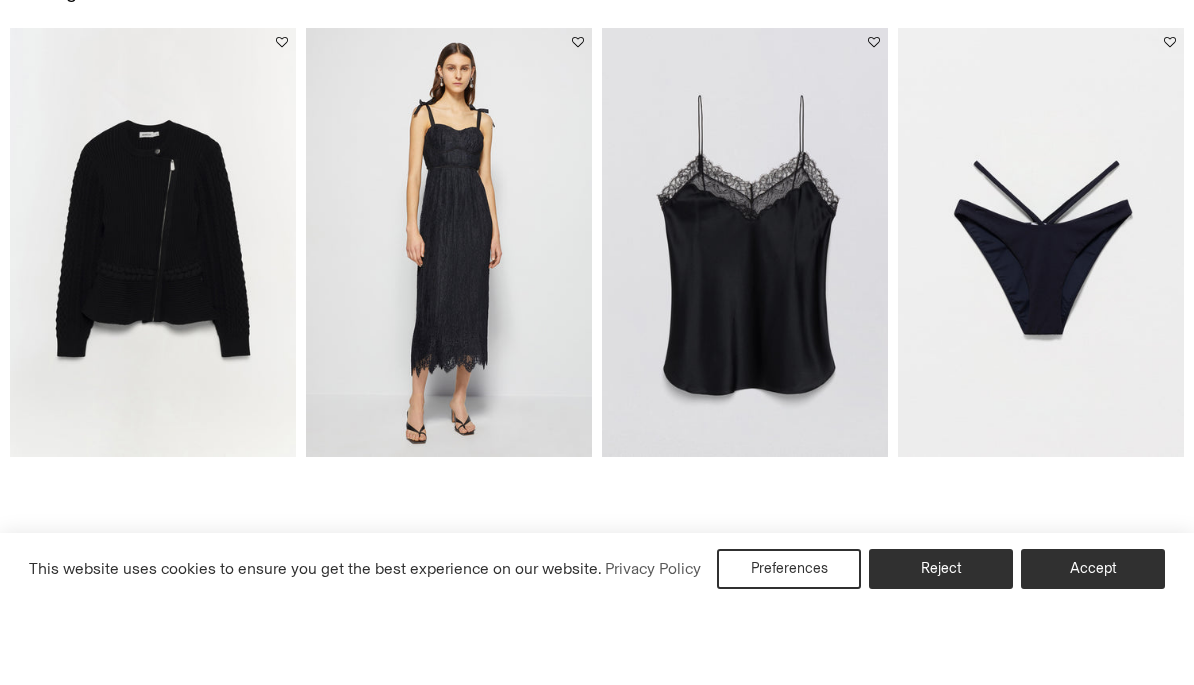 scroll, scrollTop: 3068, scrollLeft: 0, axis: vertical 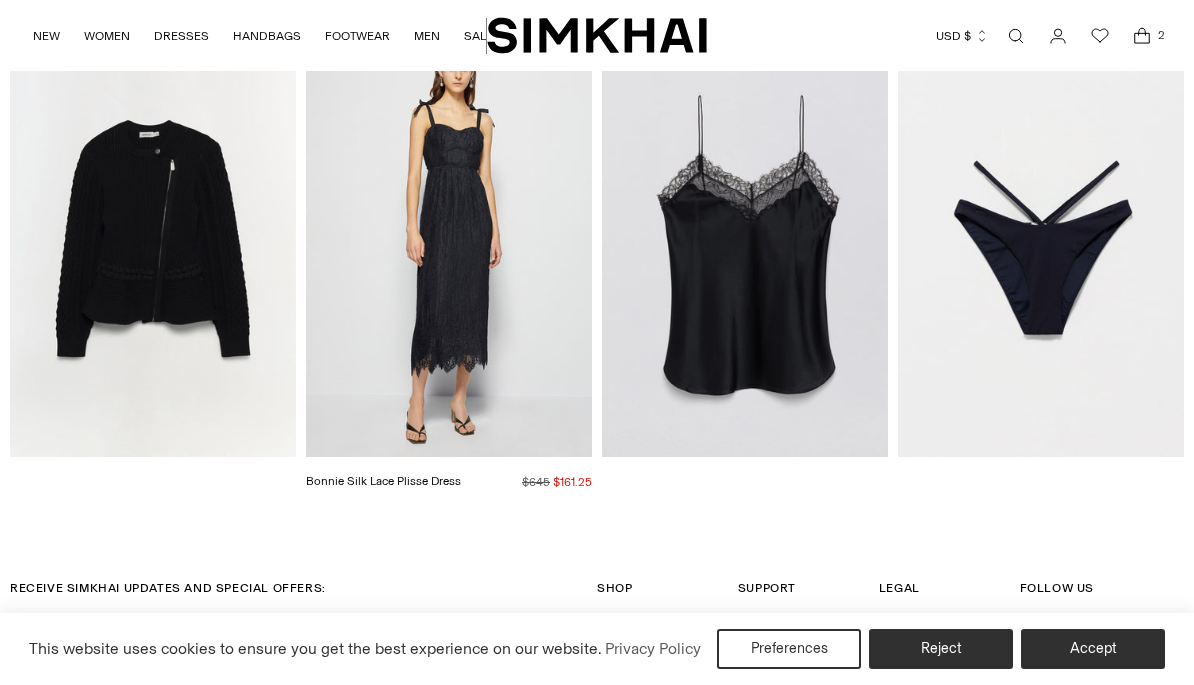click at bounding box center (449, 242) 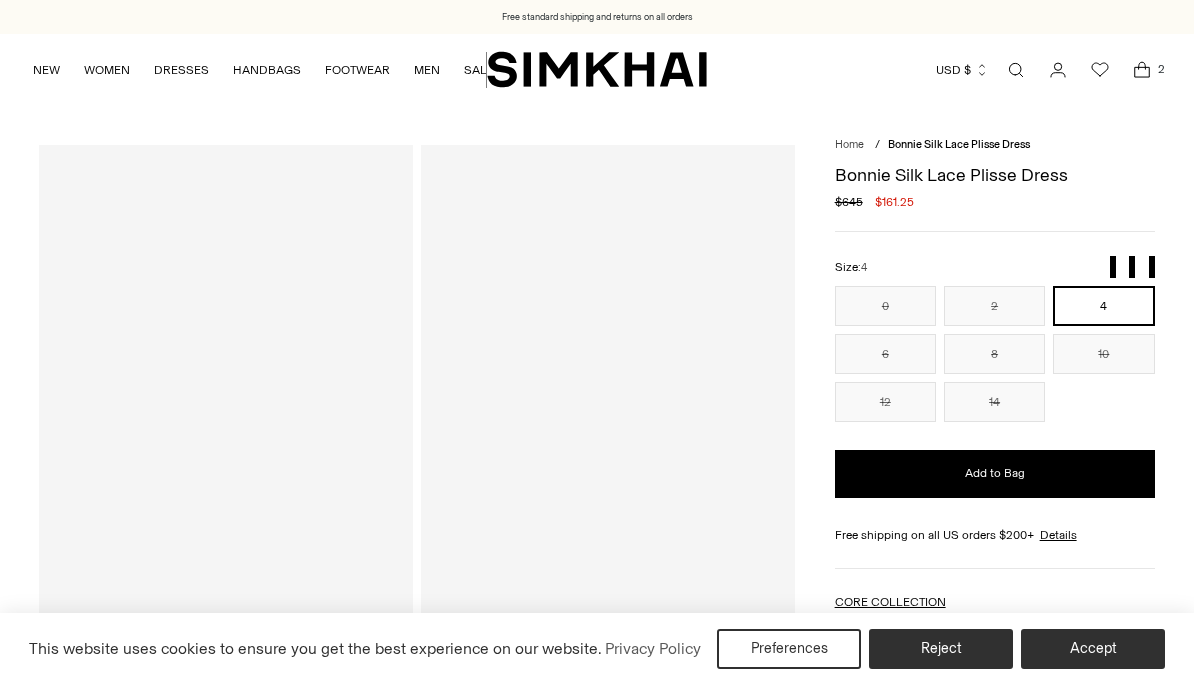 scroll, scrollTop: 0, scrollLeft: 0, axis: both 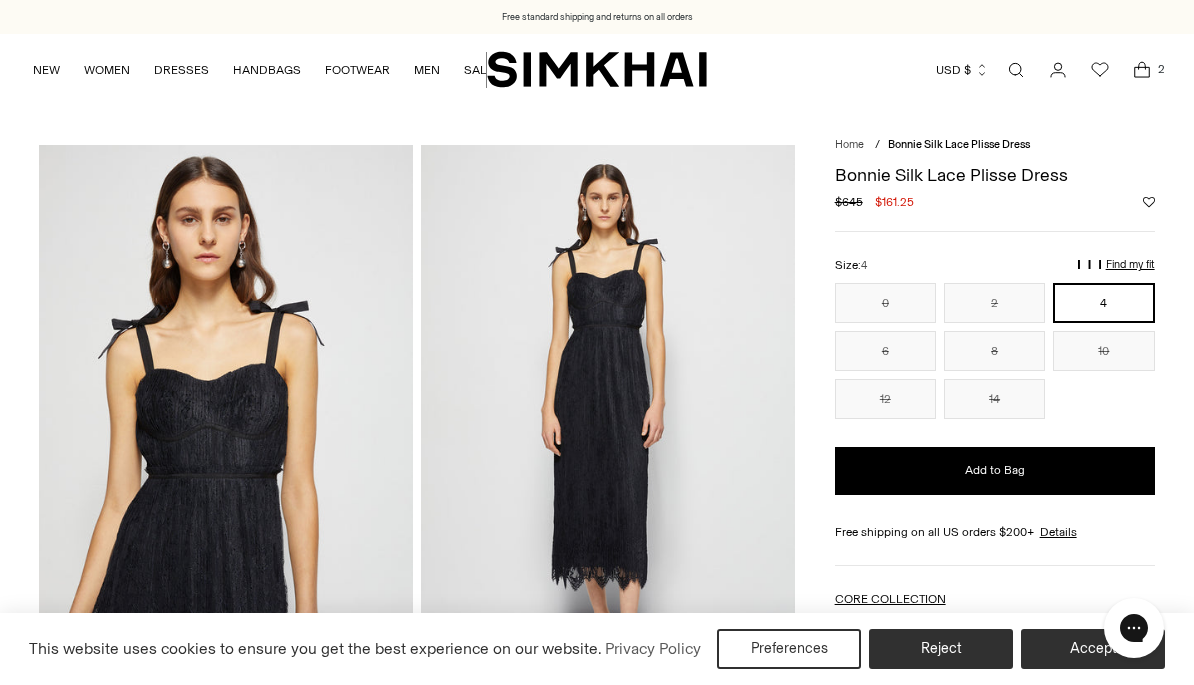 click at bounding box center [226, 425] 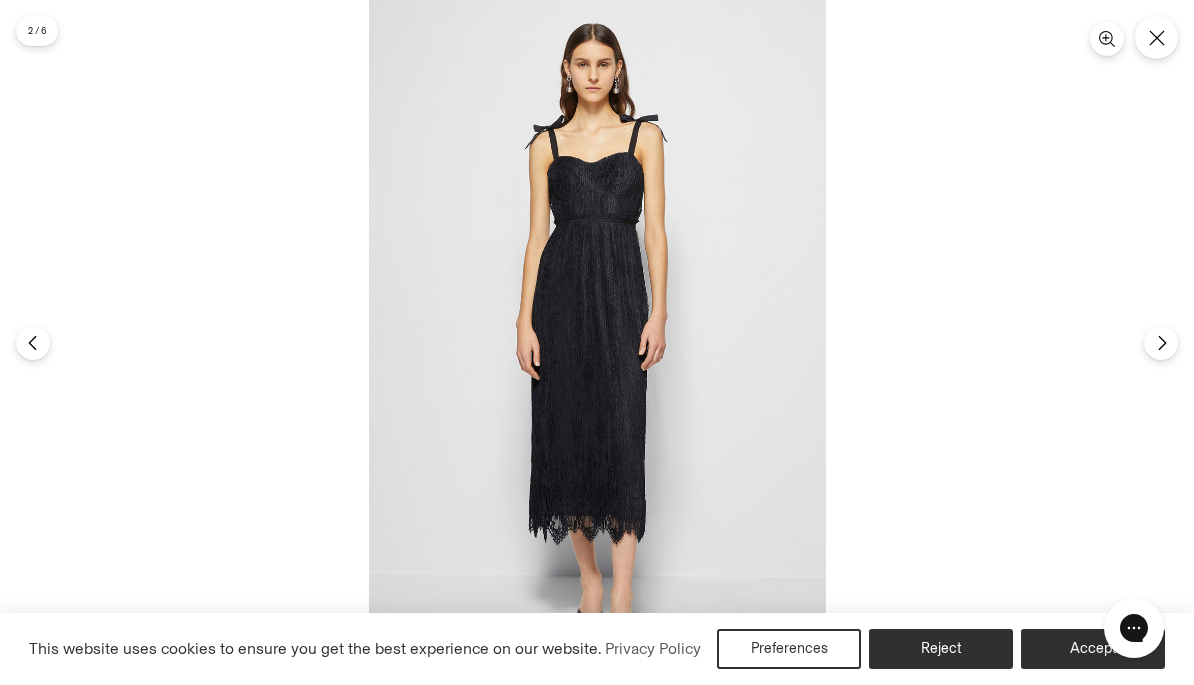 click at bounding box center (597, 343) 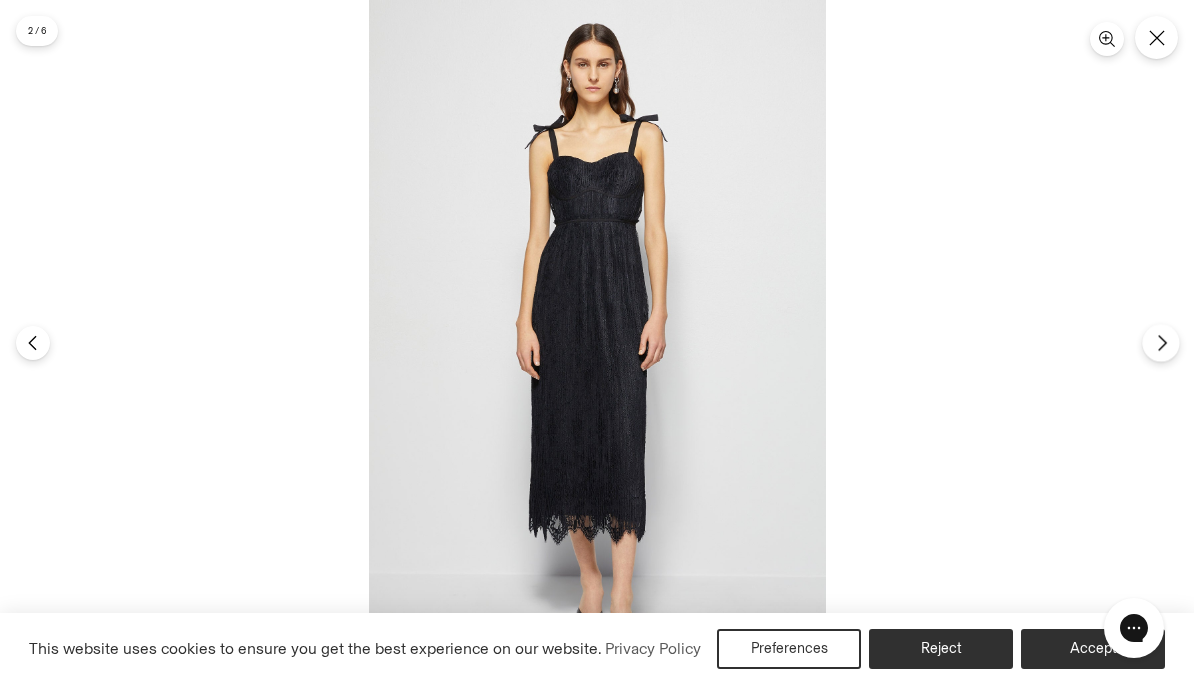 click 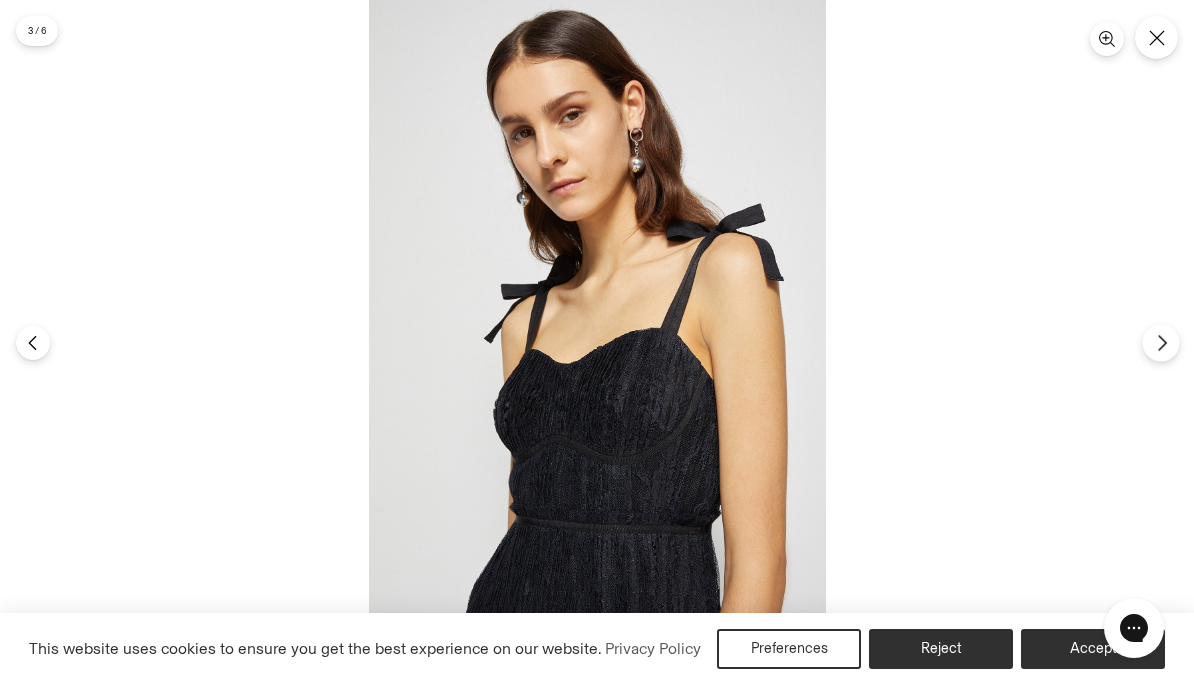 click 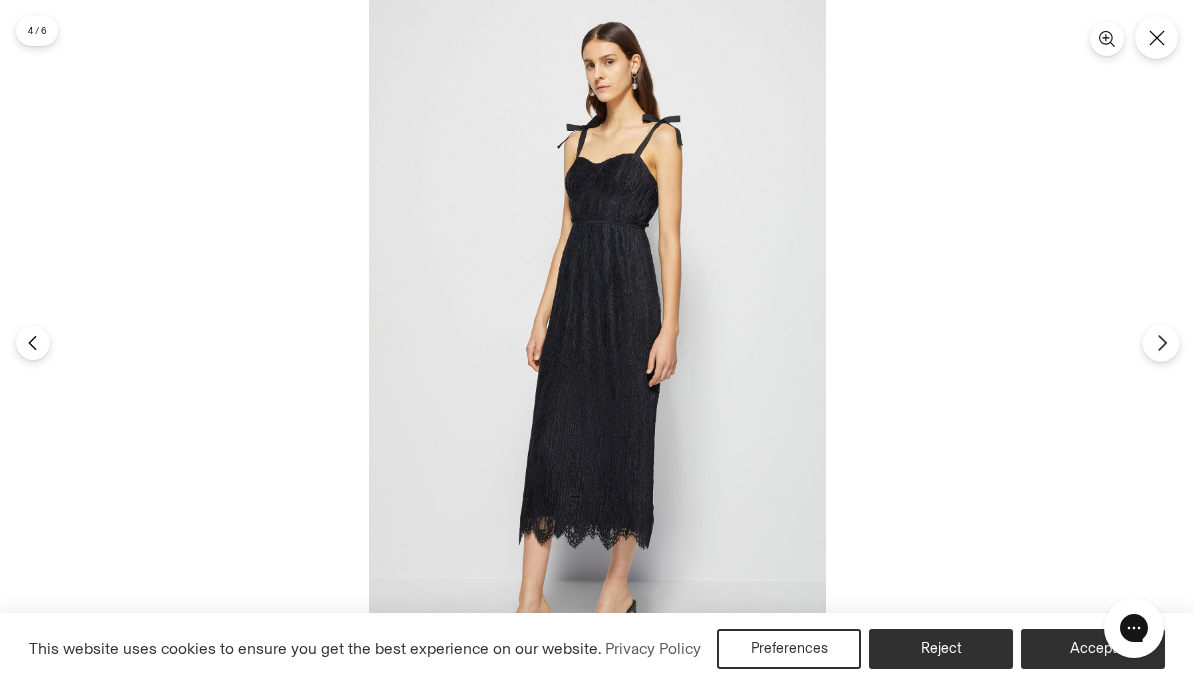 click 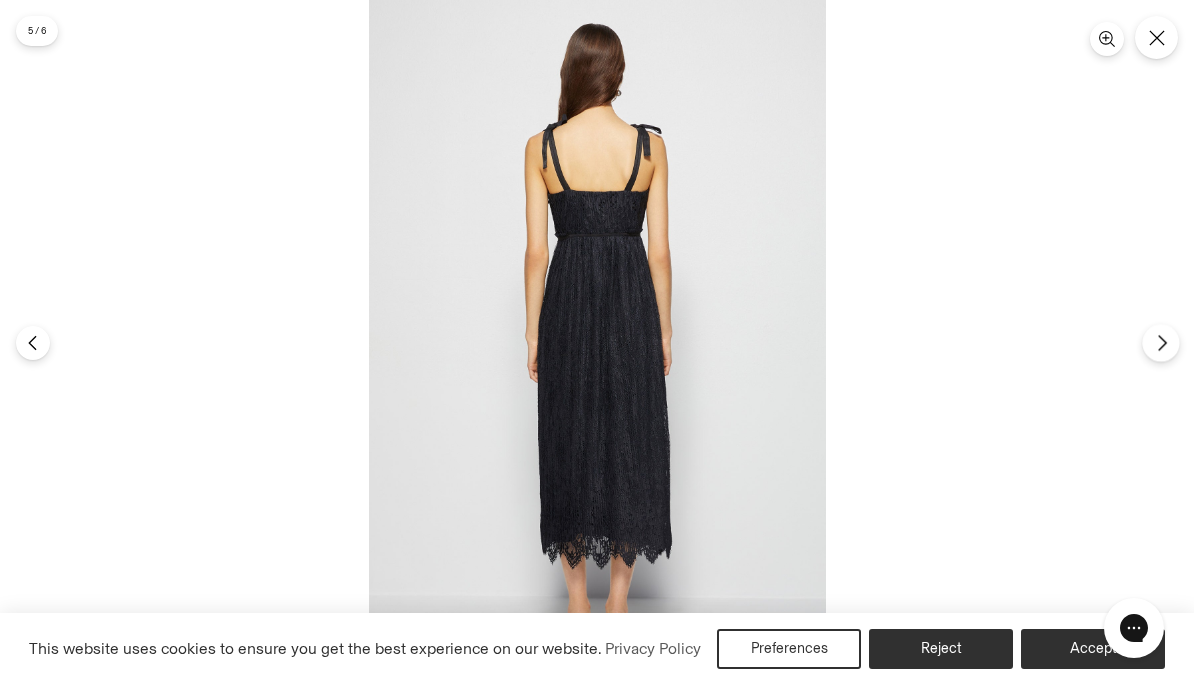 click at bounding box center [1160, 342] 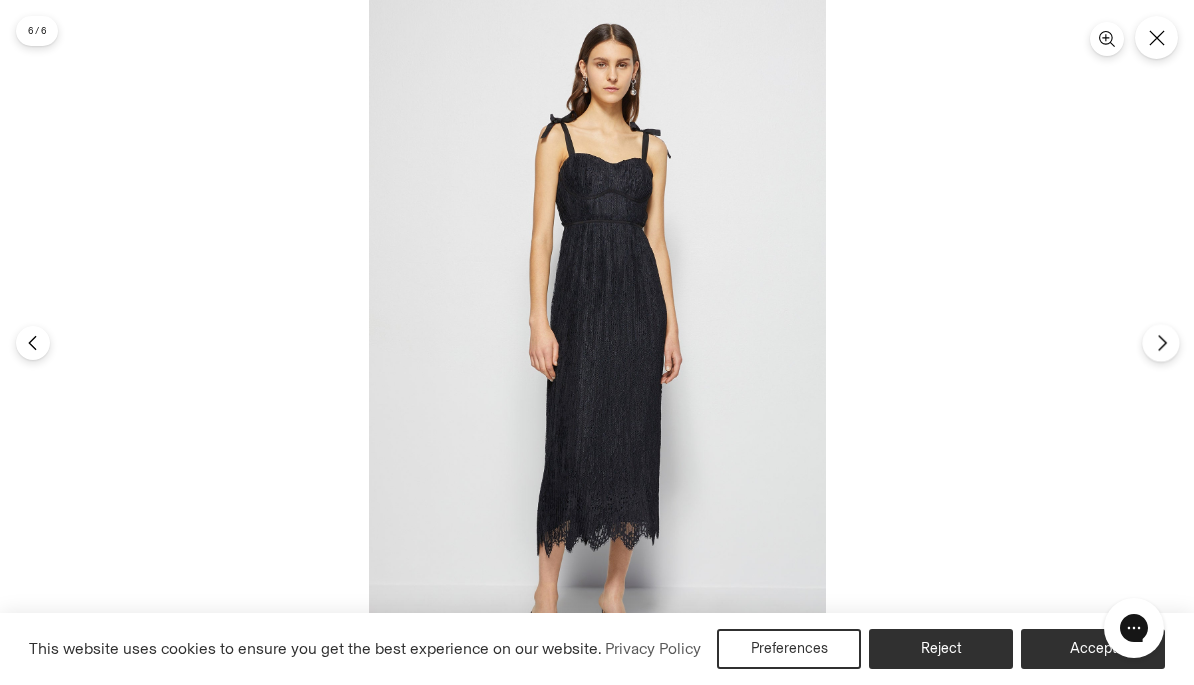 click at bounding box center [1160, 342] 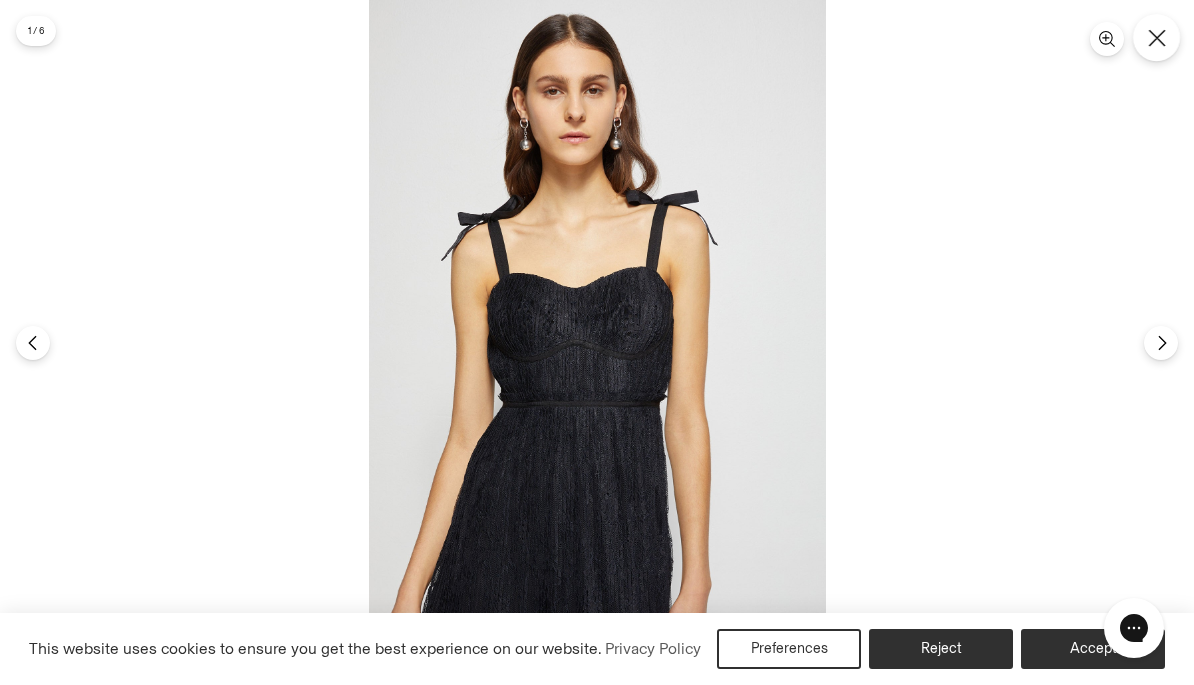 click 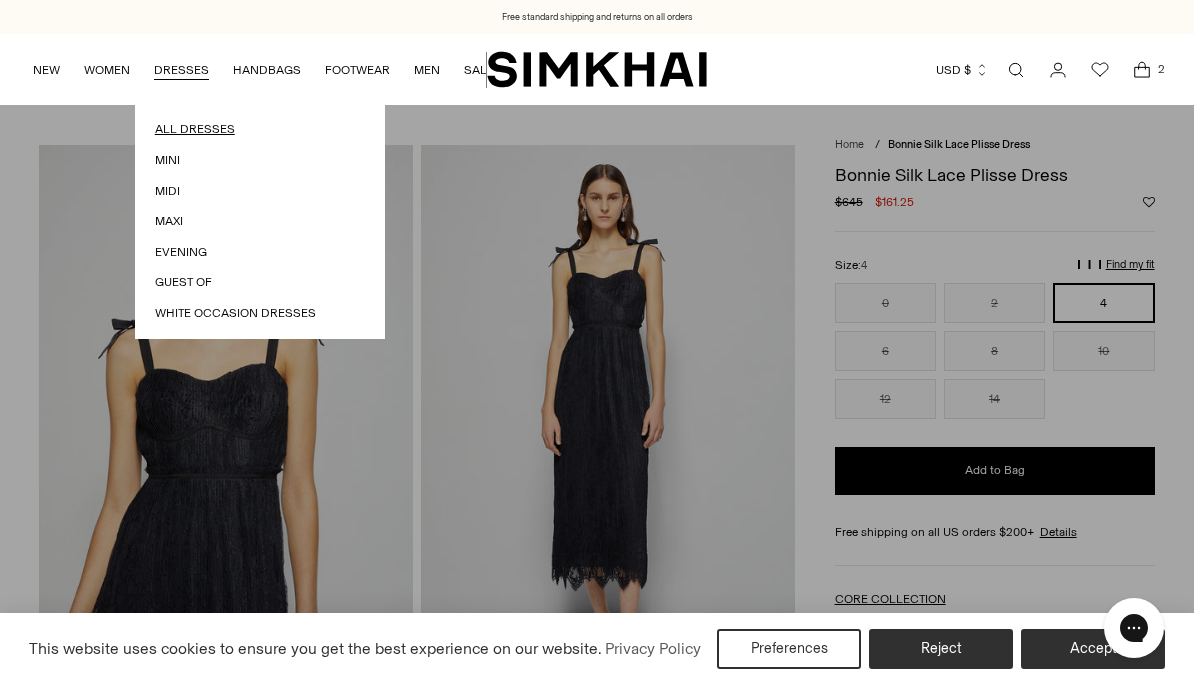 click on "All Dresses" at bounding box center (260, 129) 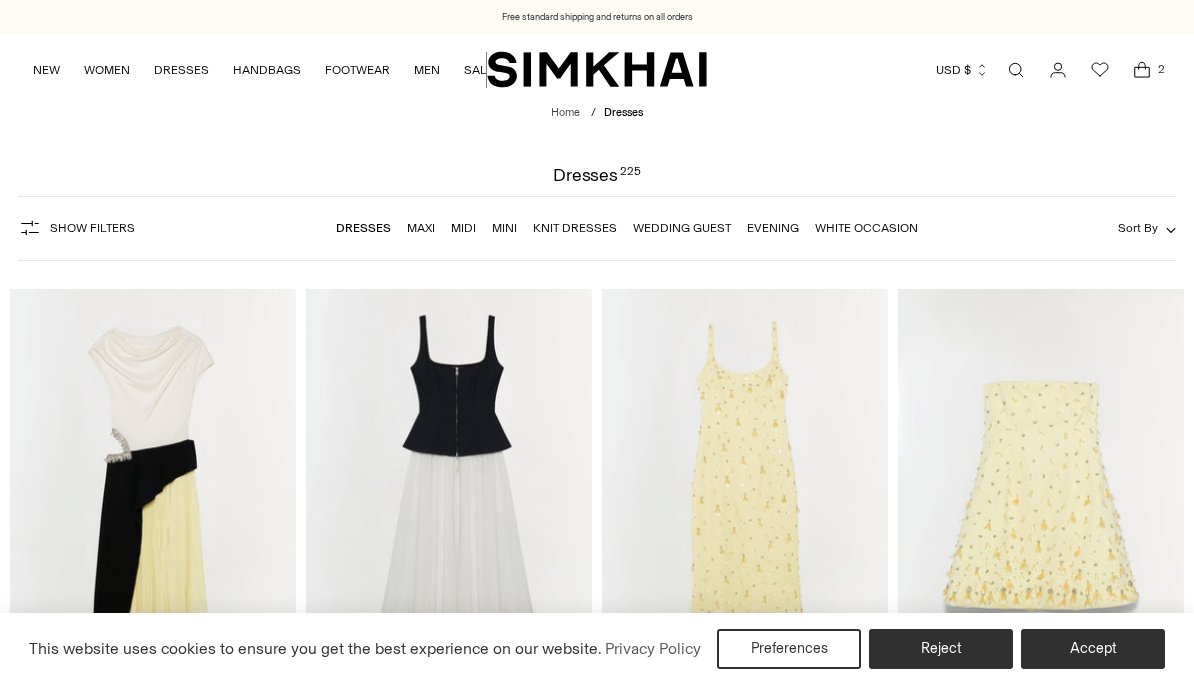 scroll, scrollTop: 0, scrollLeft: 0, axis: both 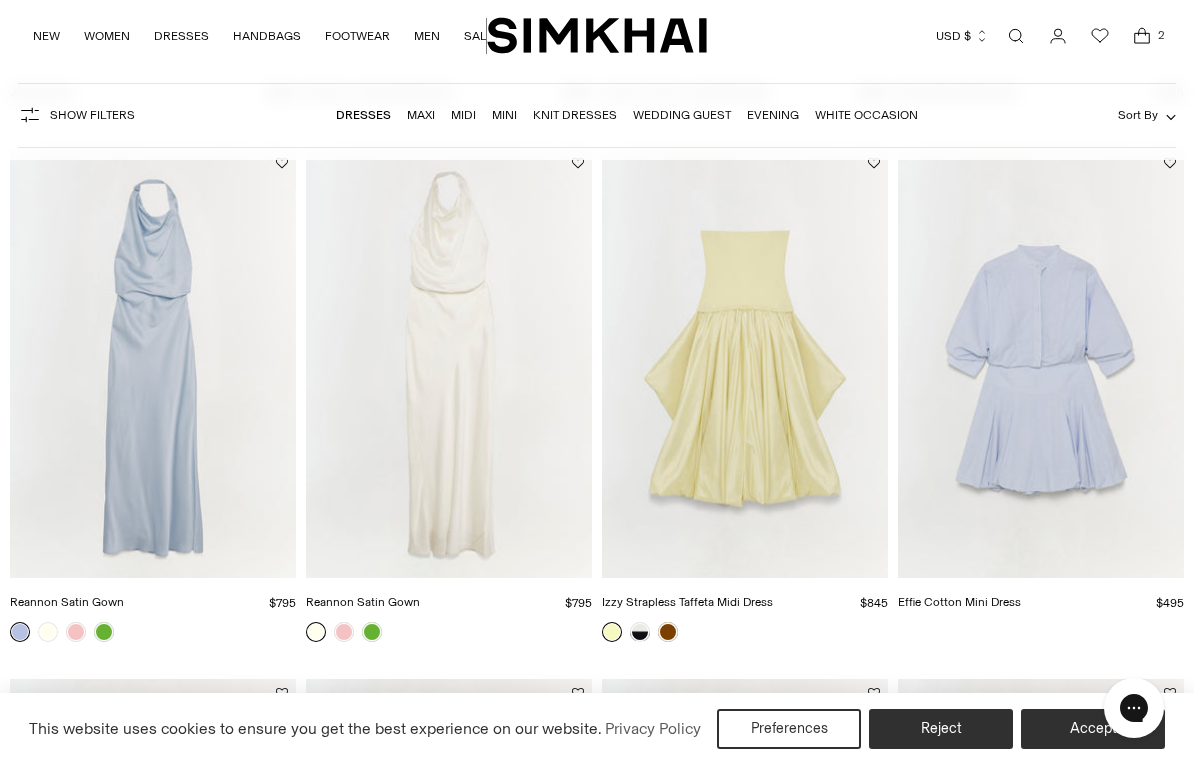 click at bounding box center (1041, 363) 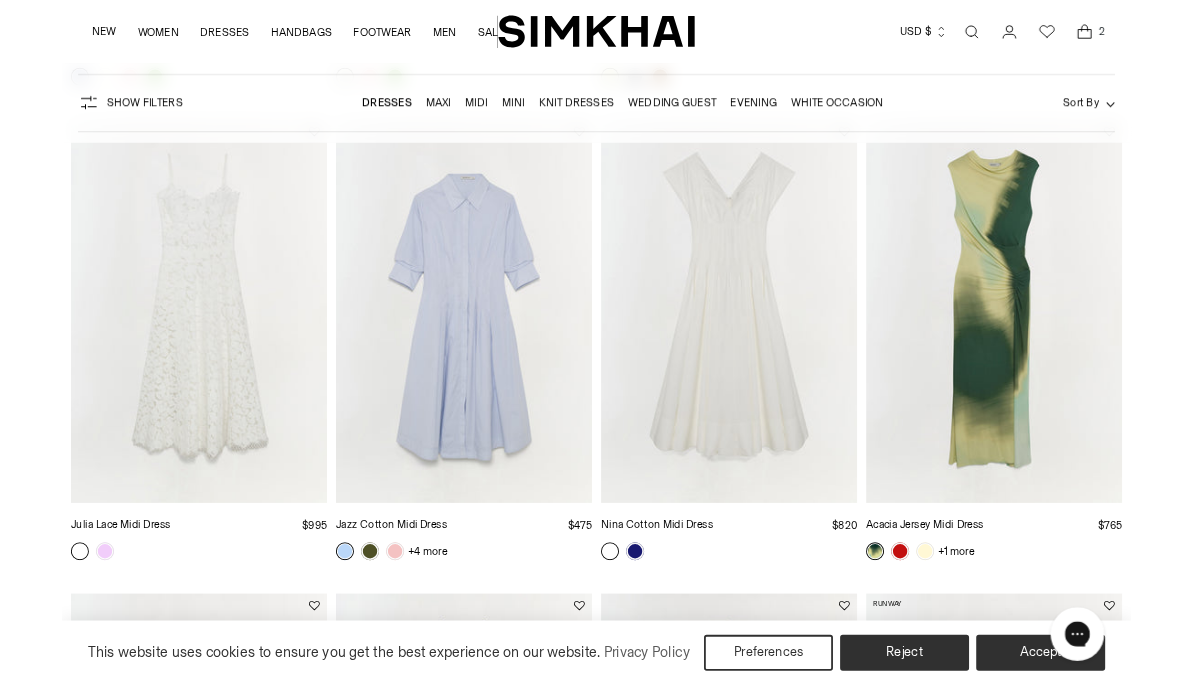 scroll, scrollTop: 2866, scrollLeft: 0, axis: vertical 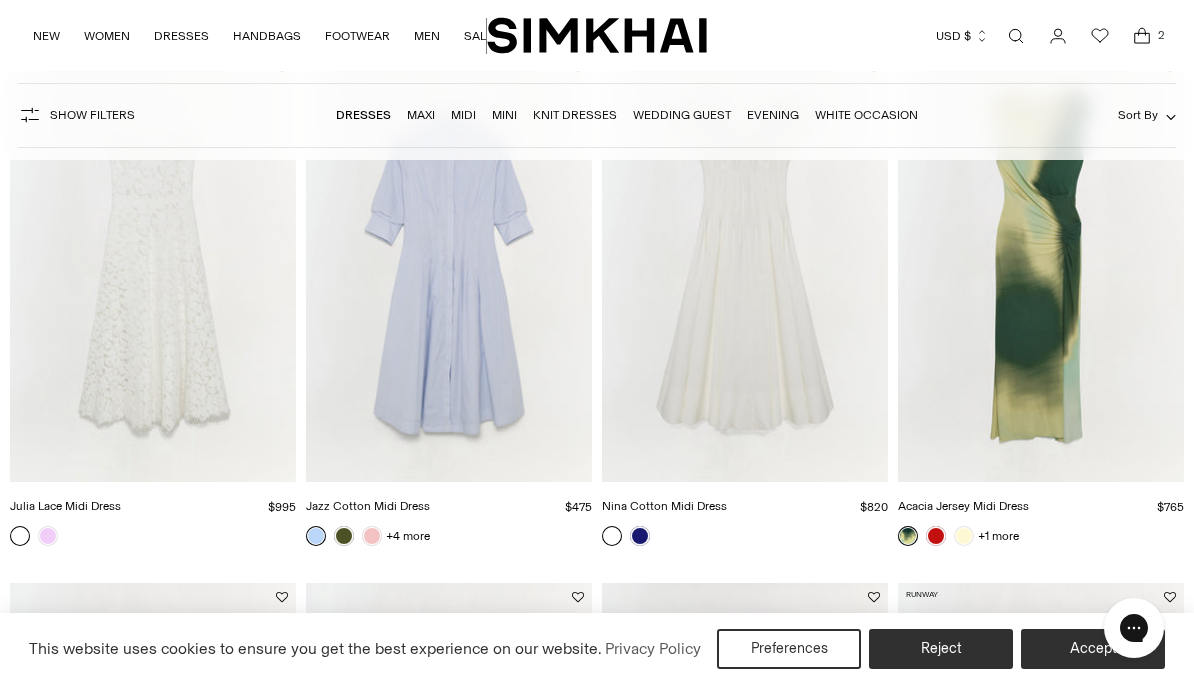 click at bounding box center (449, 267) 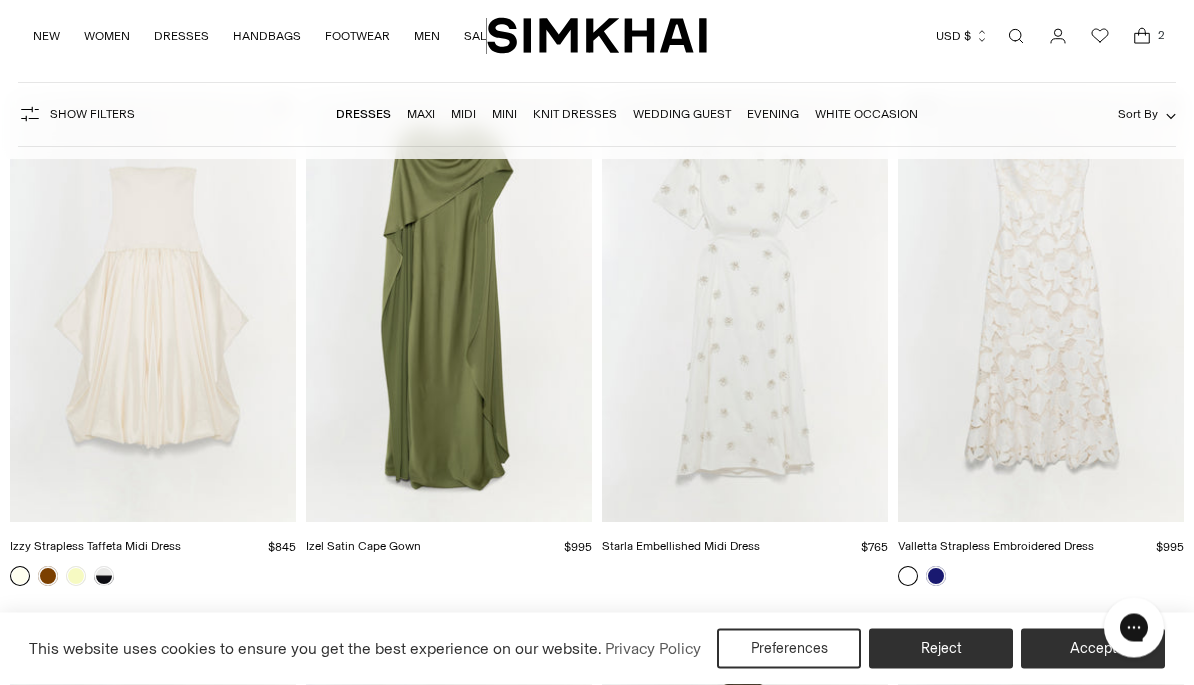 scroll, scrollTop: 3356, scrollLeft: 0, axis: vertical 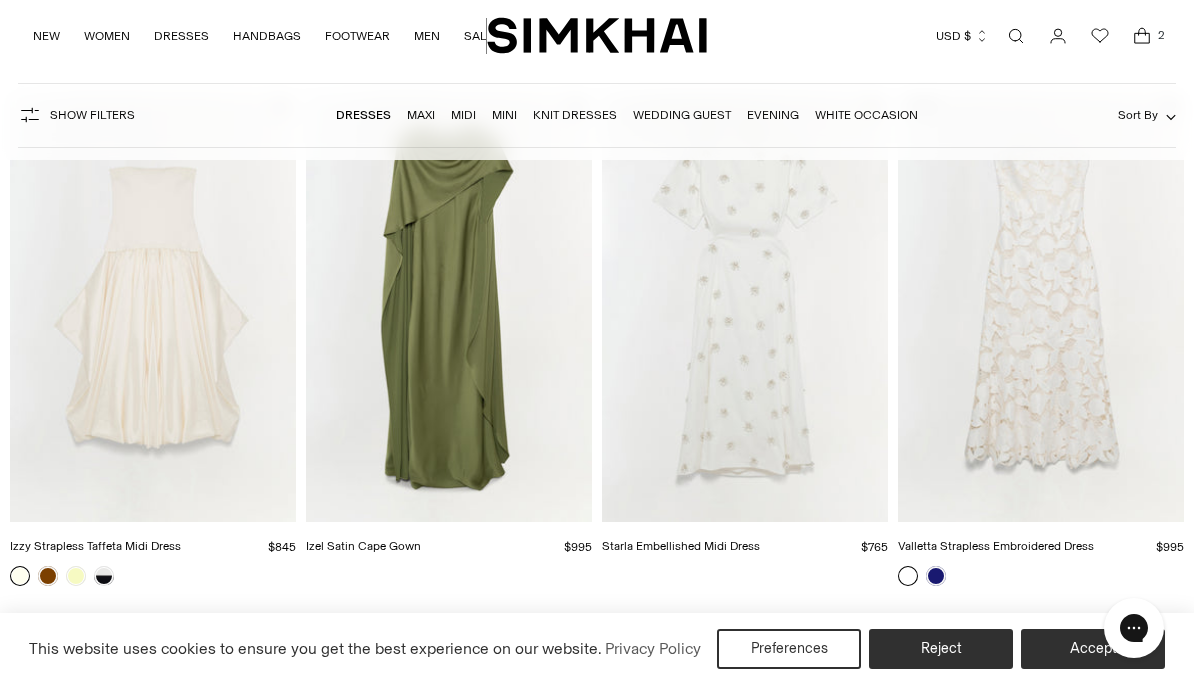 click at bounding box center (745, 307) 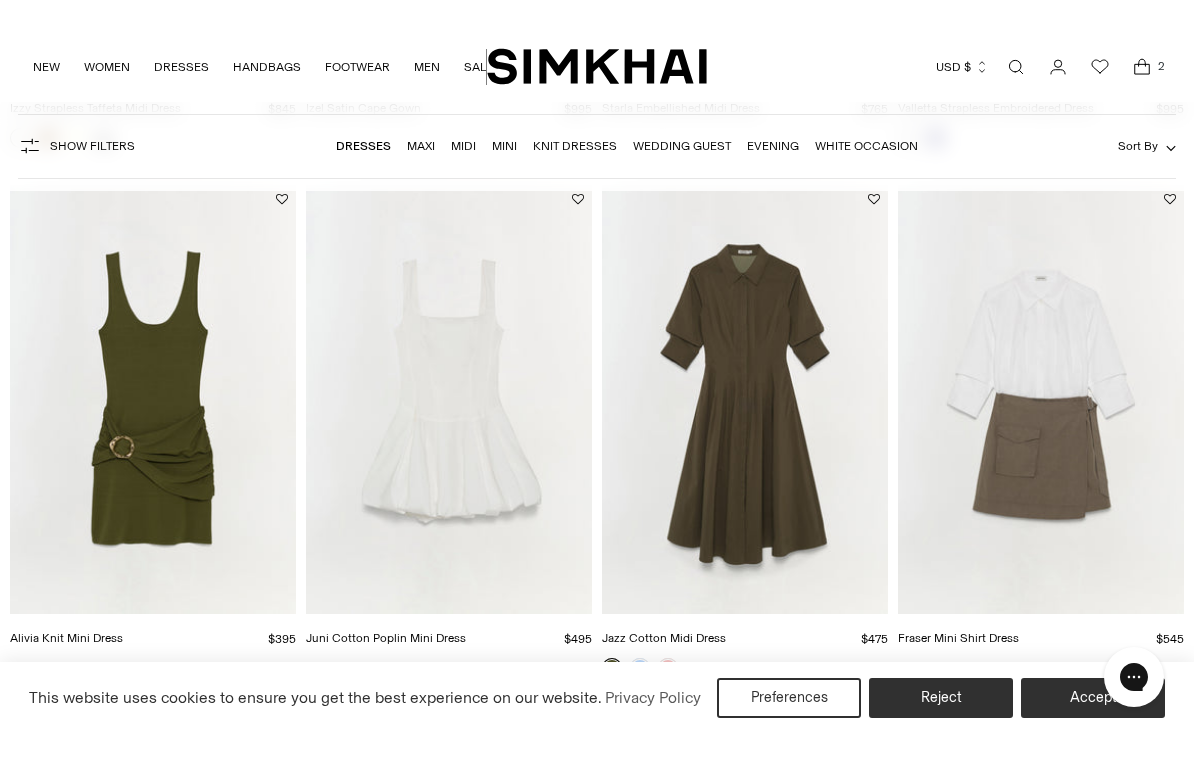 scroll, scrollTop: 3763, scrollLeft: 0, axis: vertical 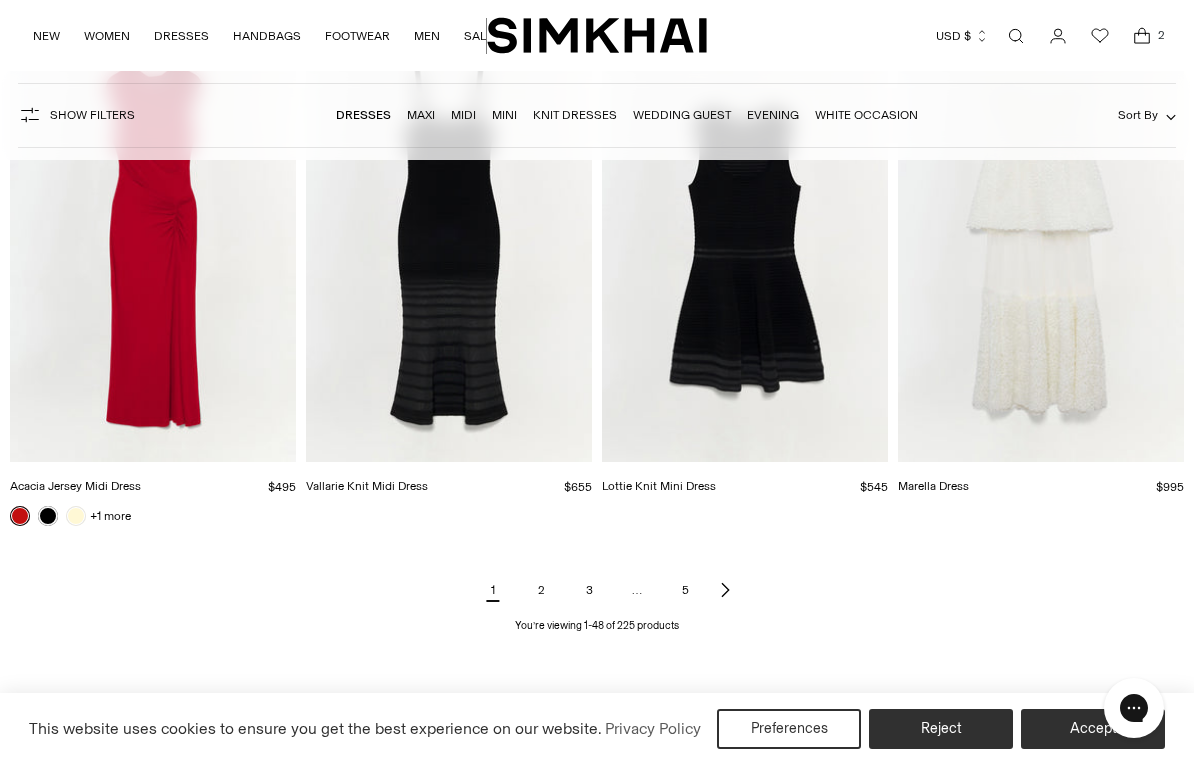 click on "Andromeda Embellished Midi Dress
$995
Unit price
/ per
Jolynn Combo Midi Dress
$795
Unit price
/" at bounding box center (597, -2570) 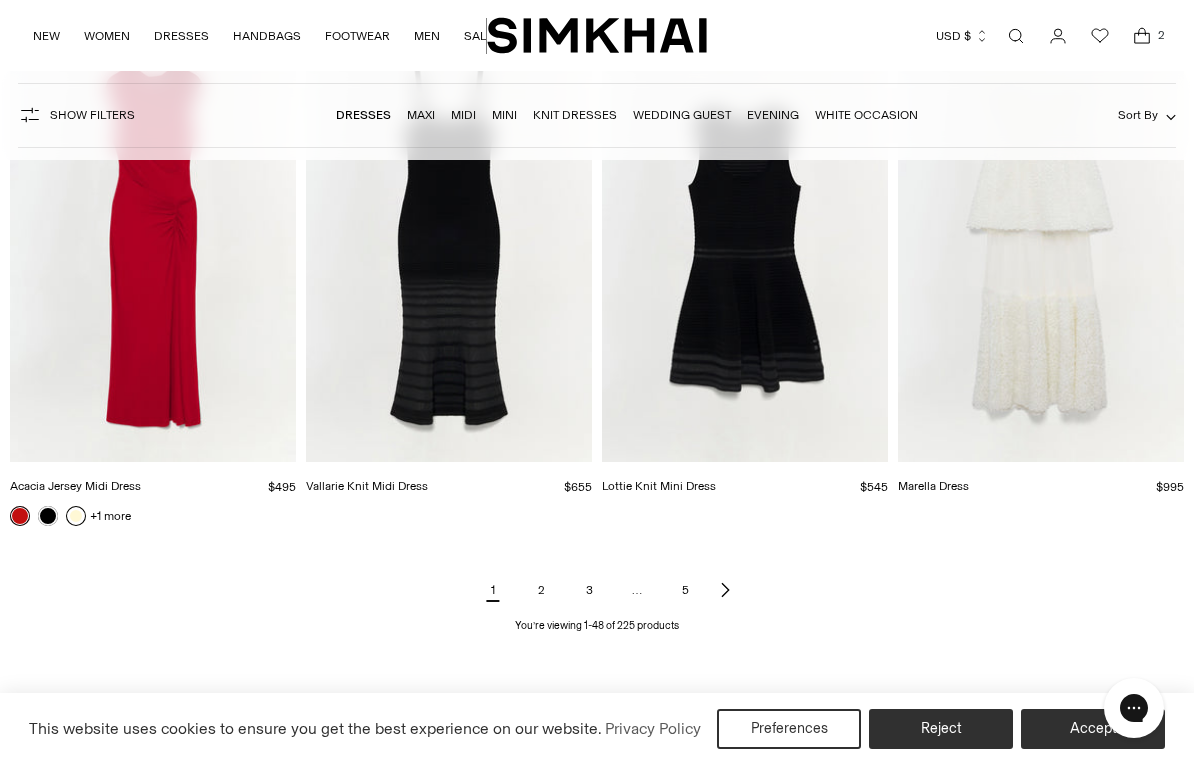 click at bounding box center [76, 516] 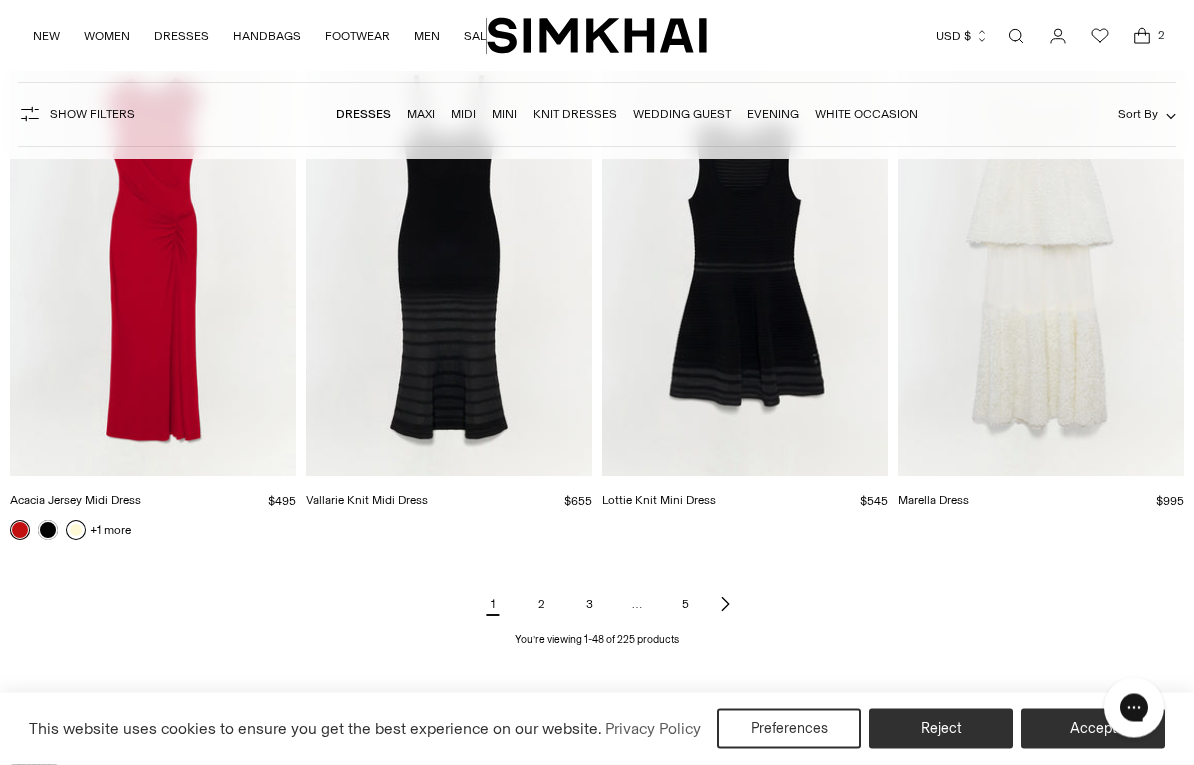 scroll, scrollTop: 6032, scrollLeft: 0, axis: vertical 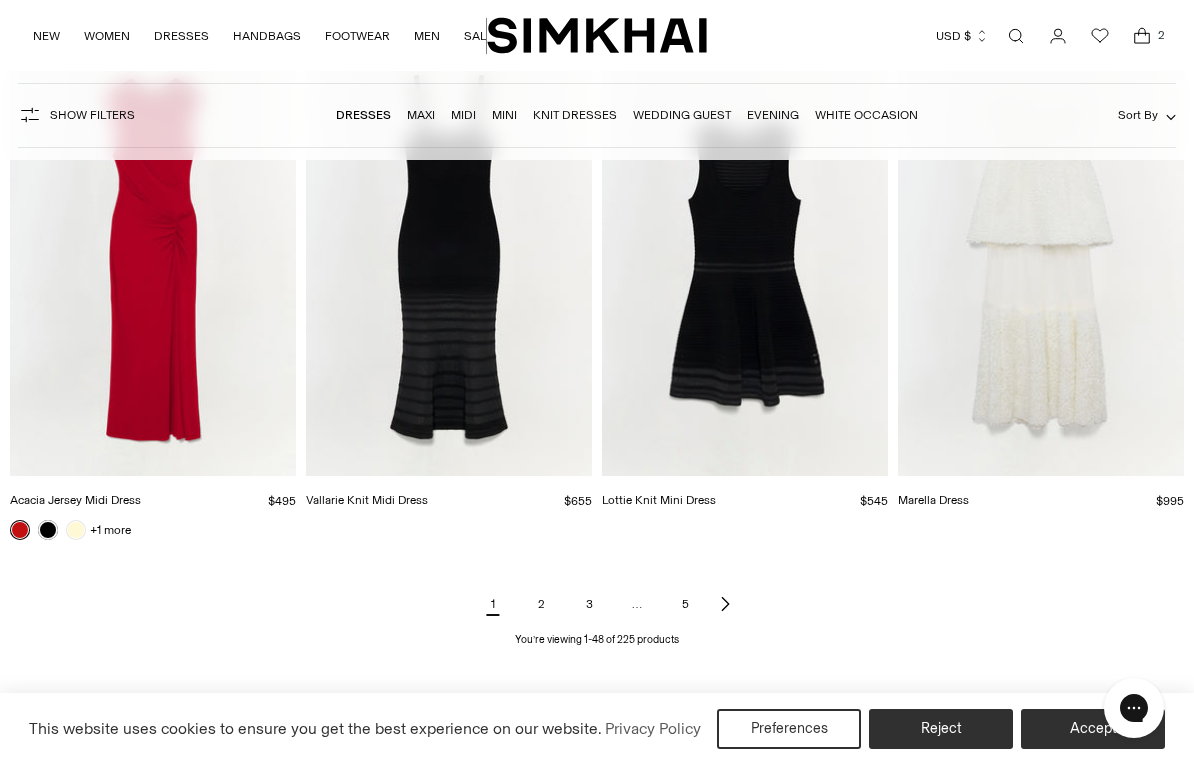 click on "2" at bounding box center [541, 604] 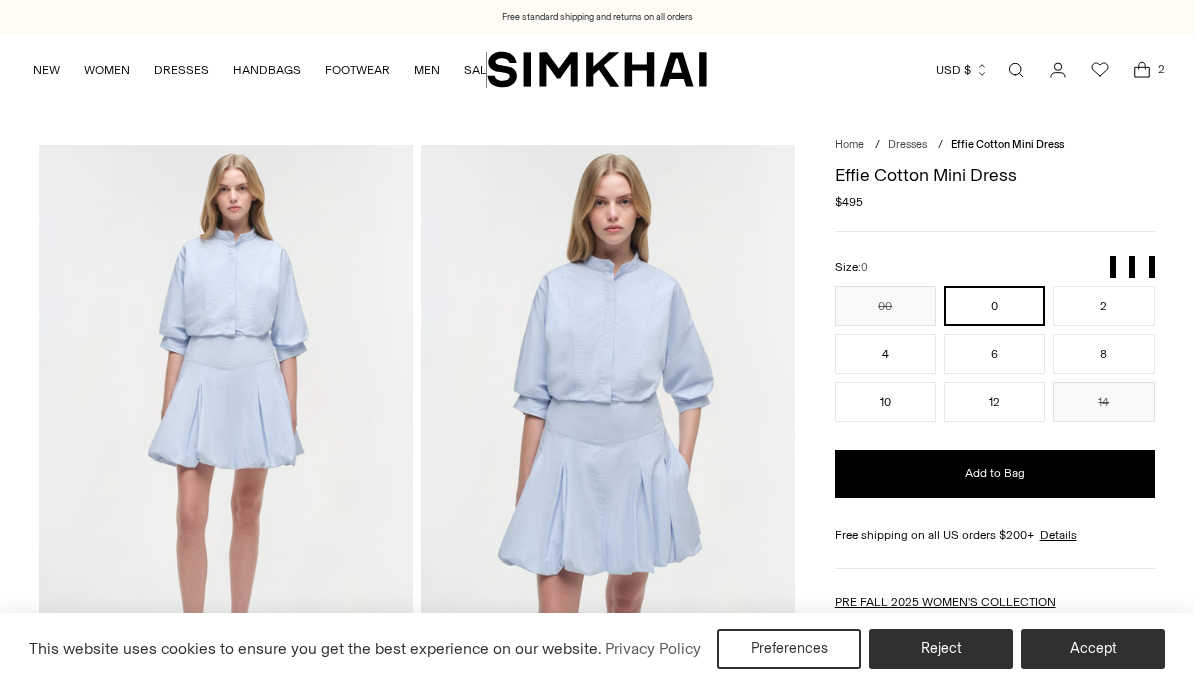 scroll, scrollTop: 0, scrollLeft: 0, axis: both 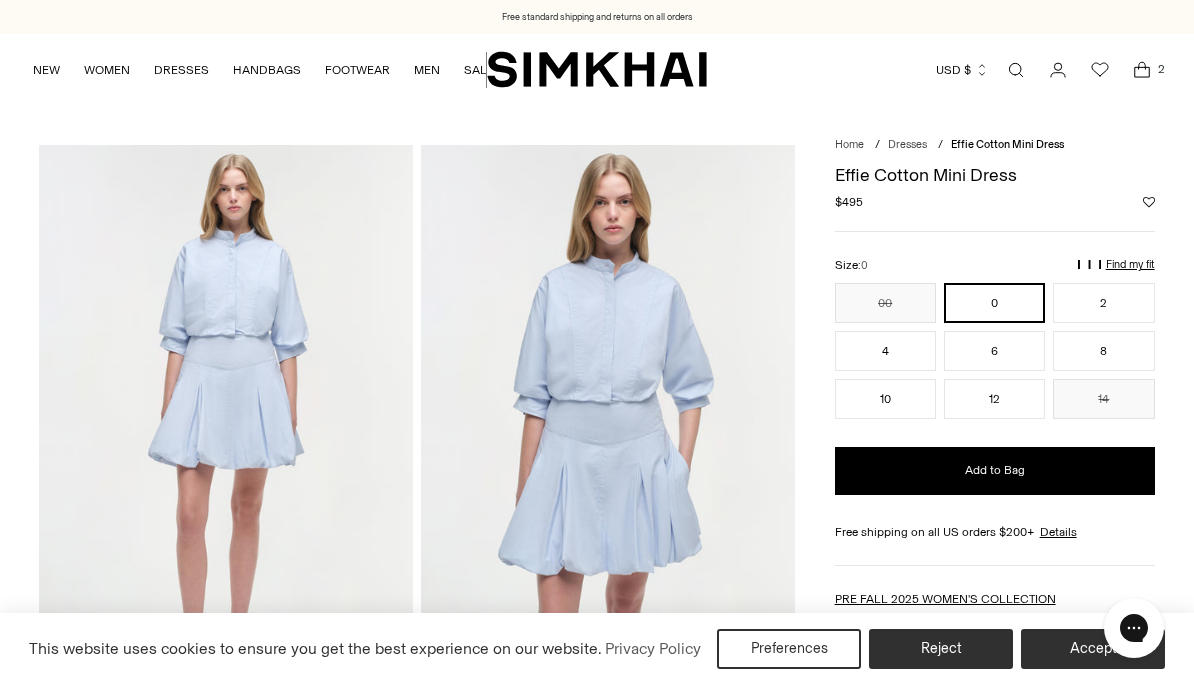 click at bounding box center [608, 425] 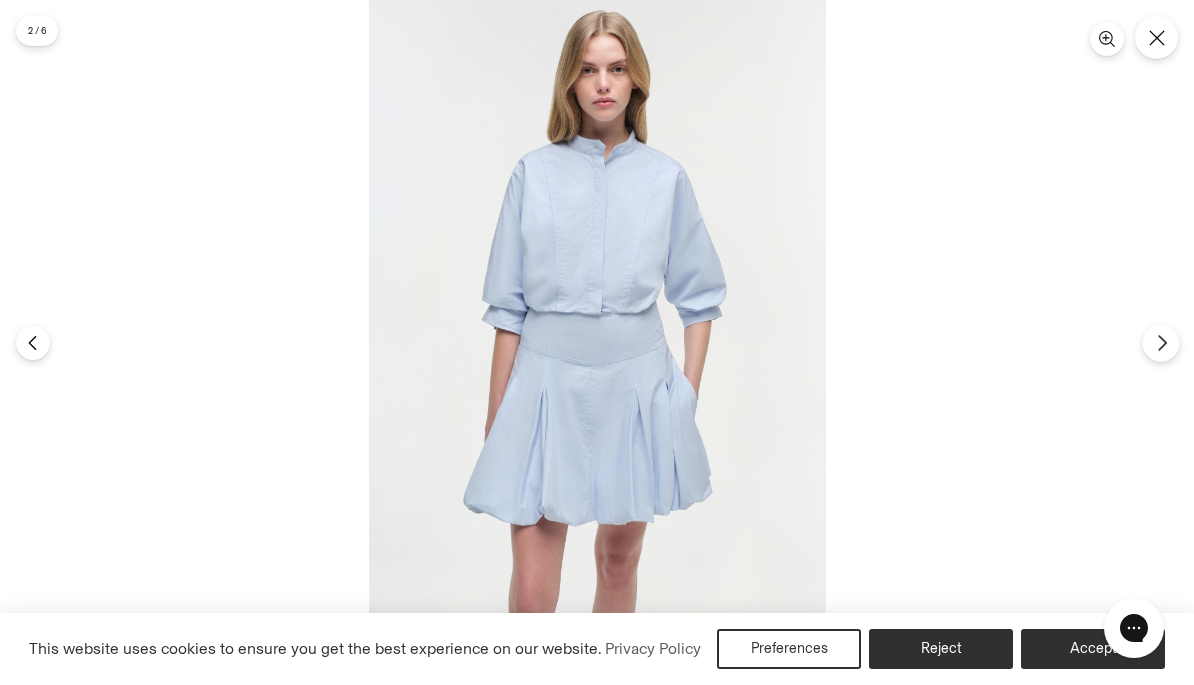 click 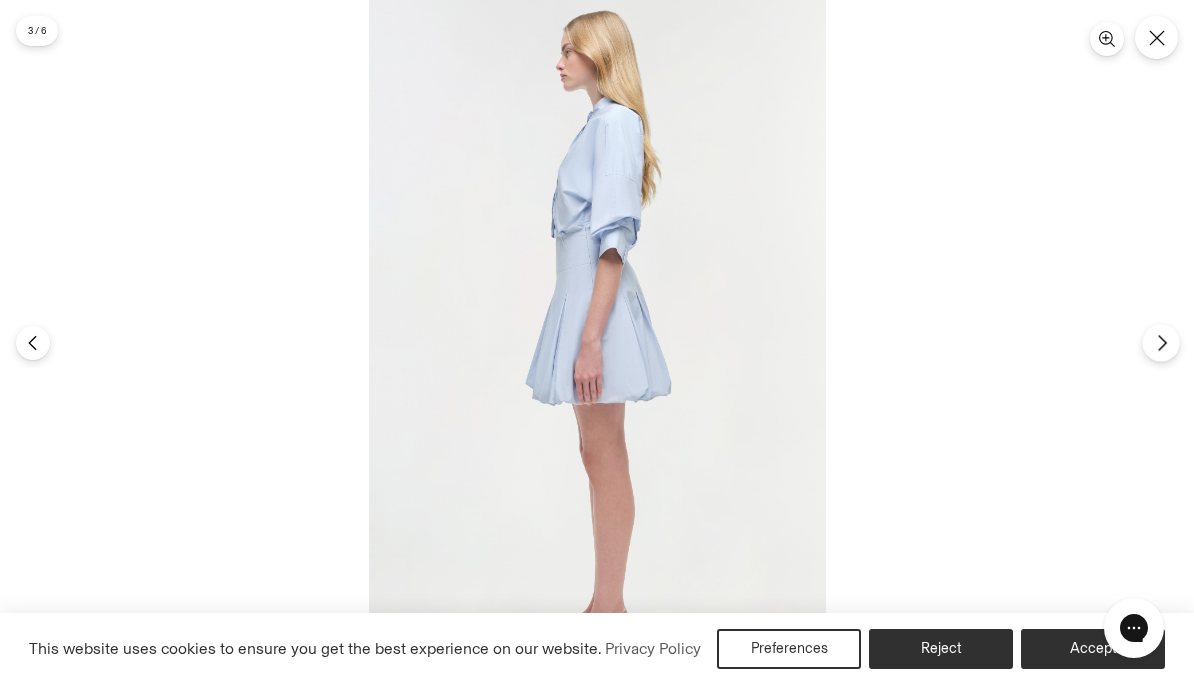 click at bounding box center (1160, 342) 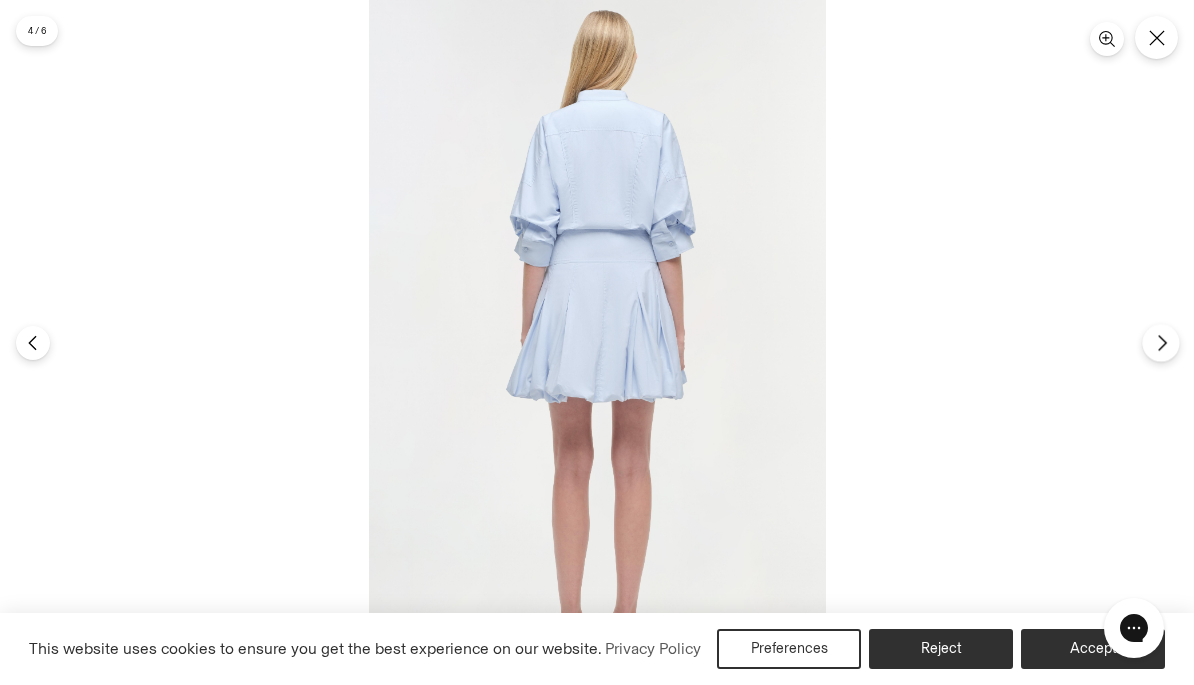 click at bounding box center [1160, 342] 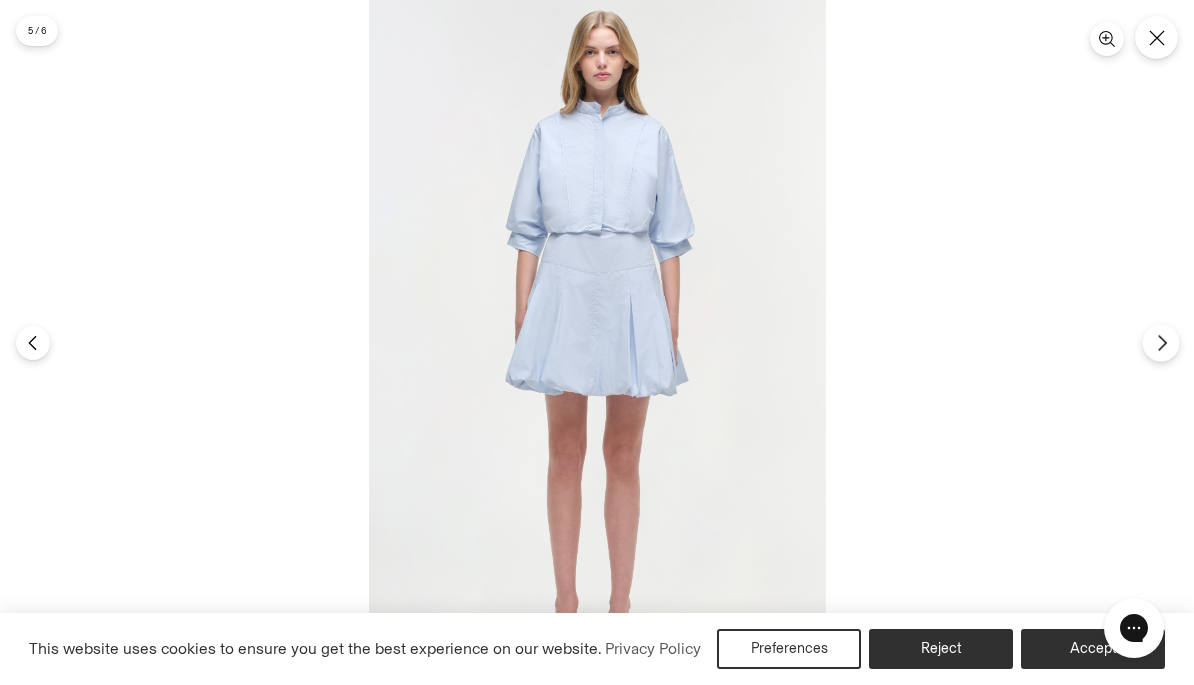 click 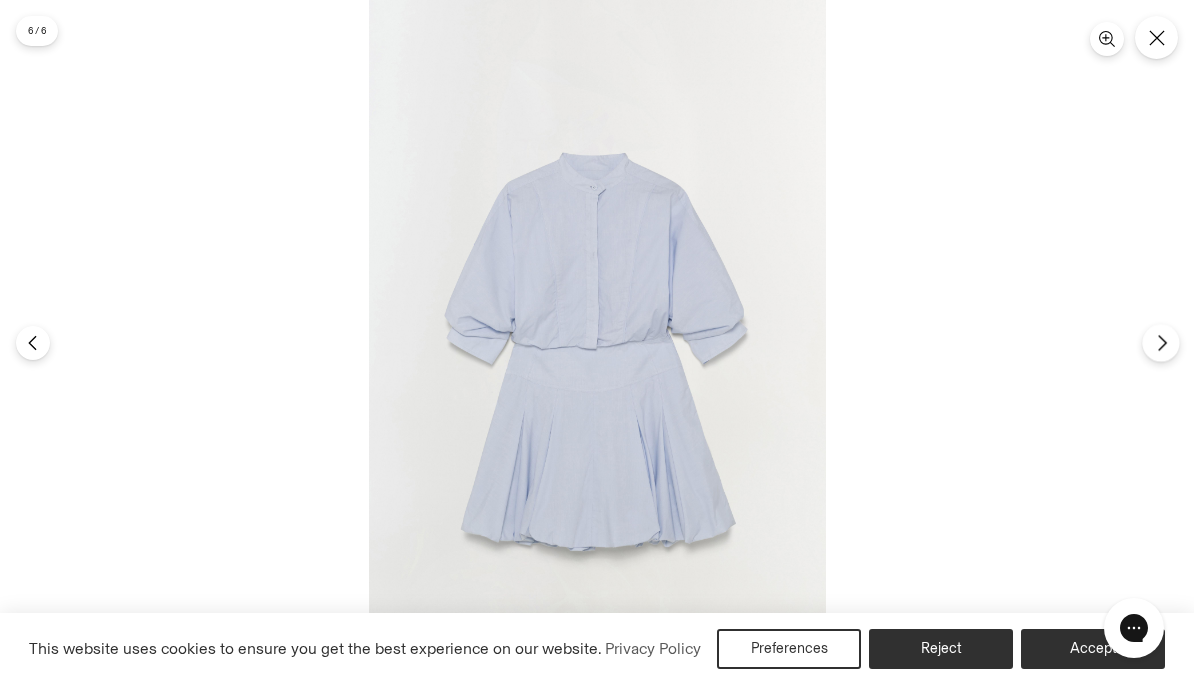 click 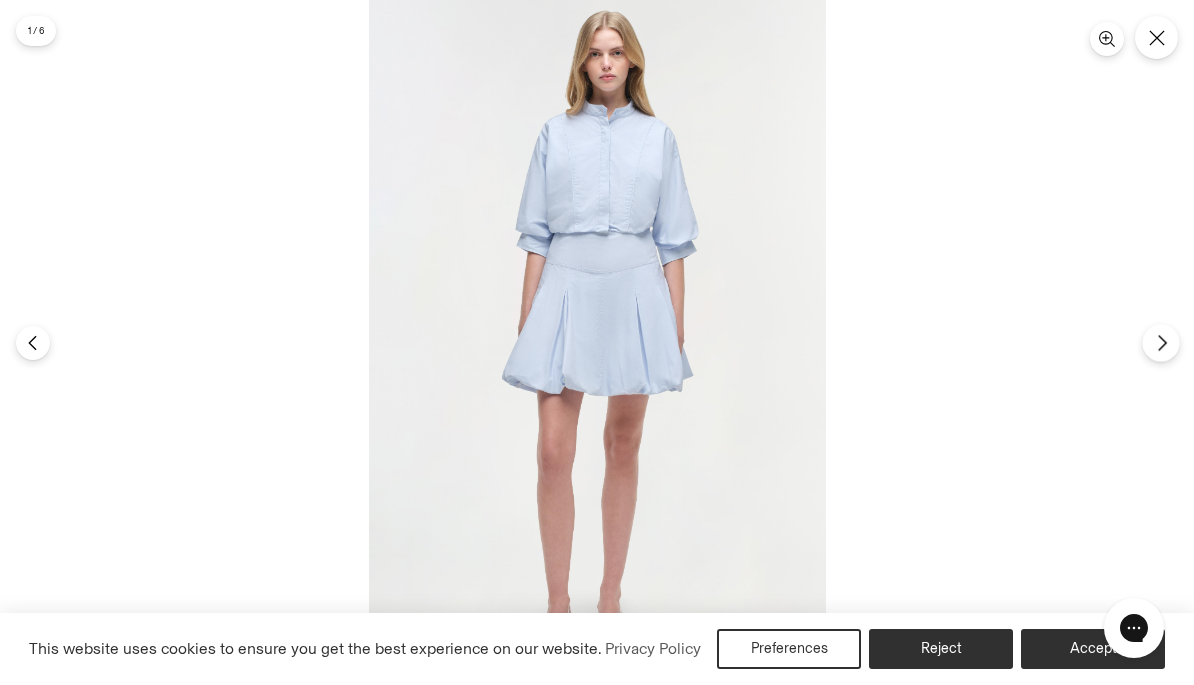 click 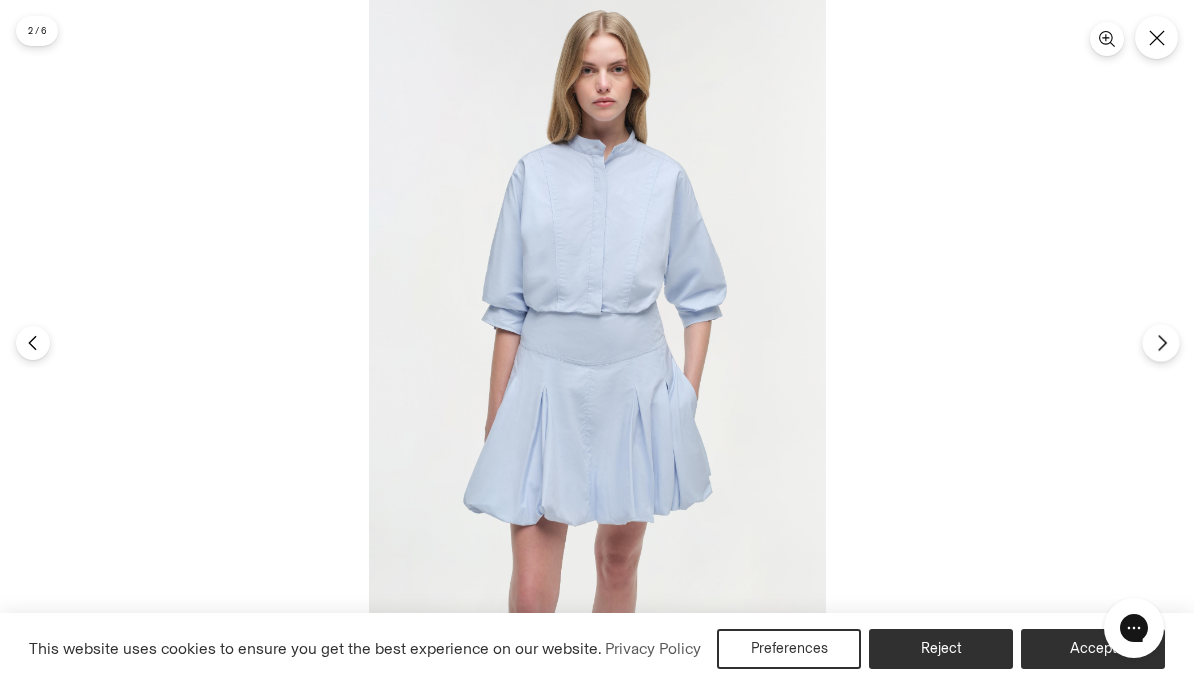 click 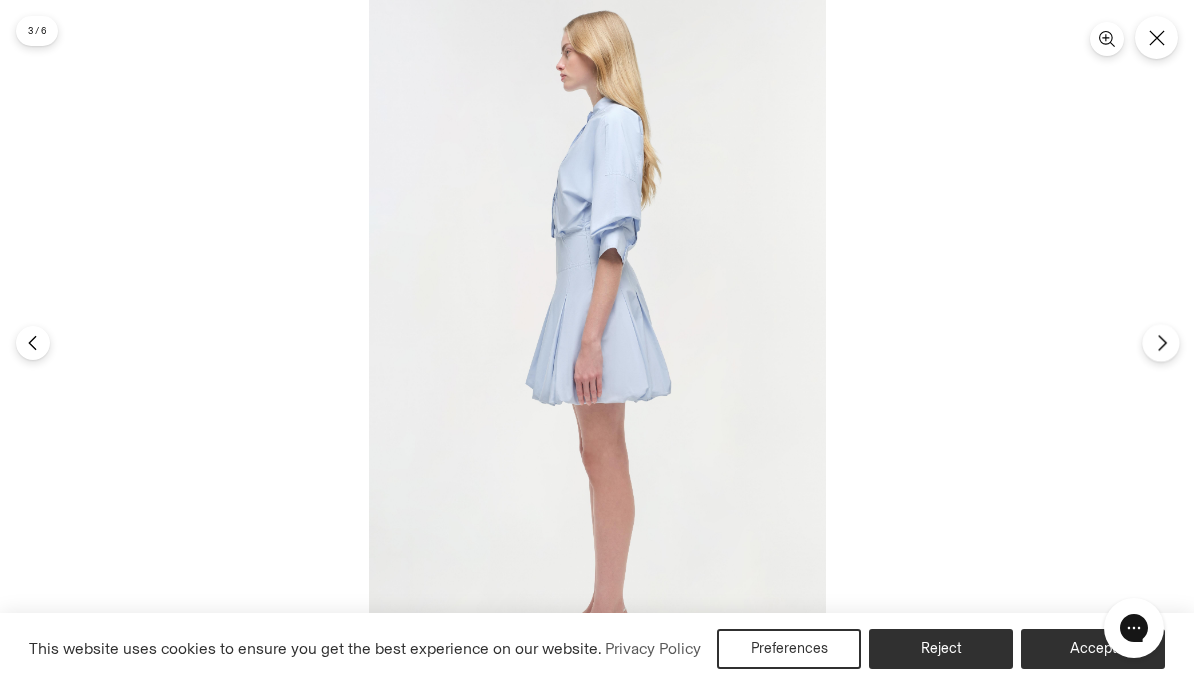 click at bounding box center [1160, 342] 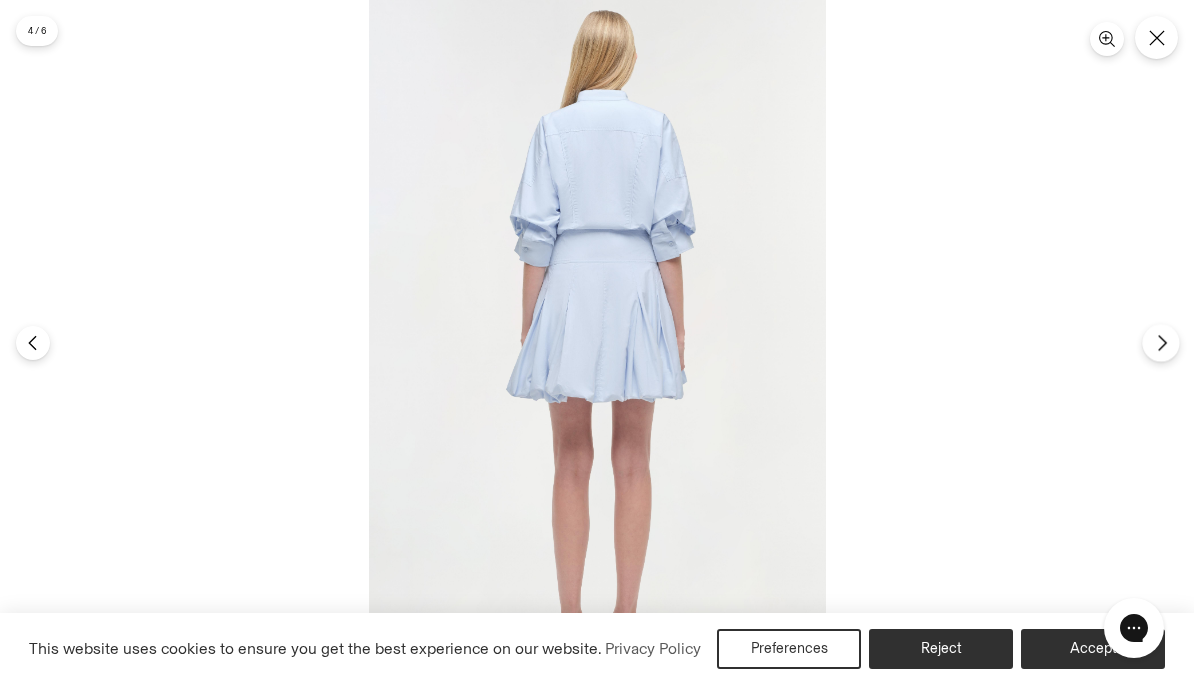 click at bounding box center [1160, 342] 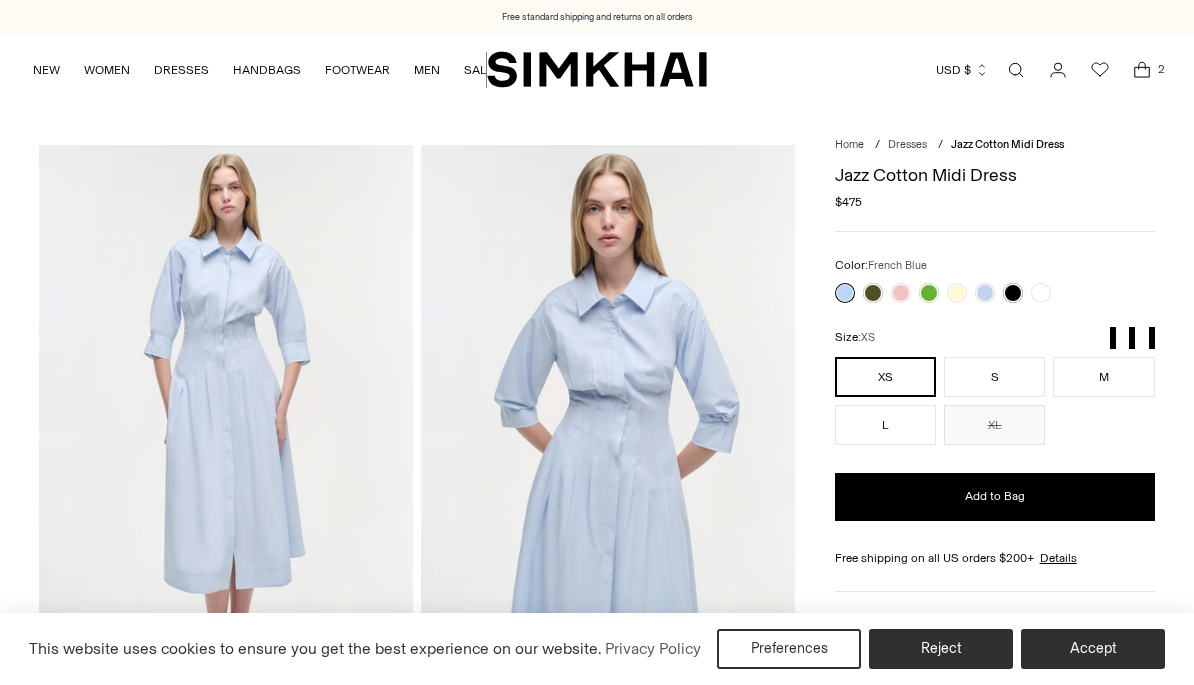 scroll, scrollTop: 0, scrollLeft: 0, axis: both 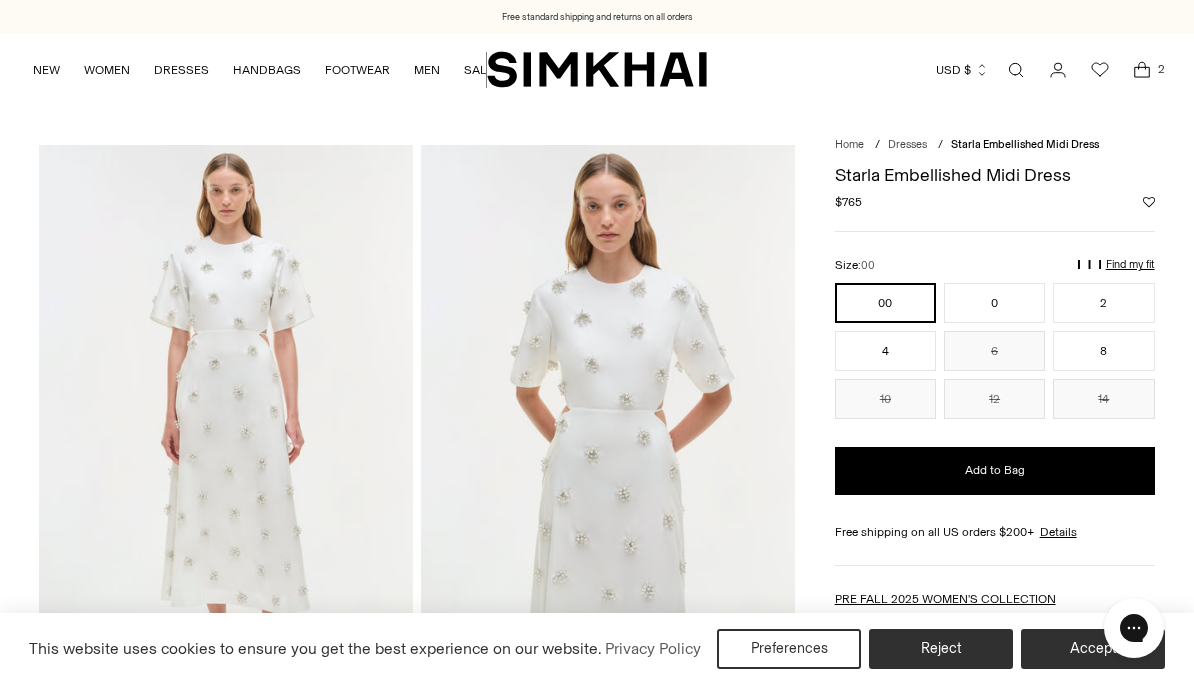 click at bounding box center [226, 425] 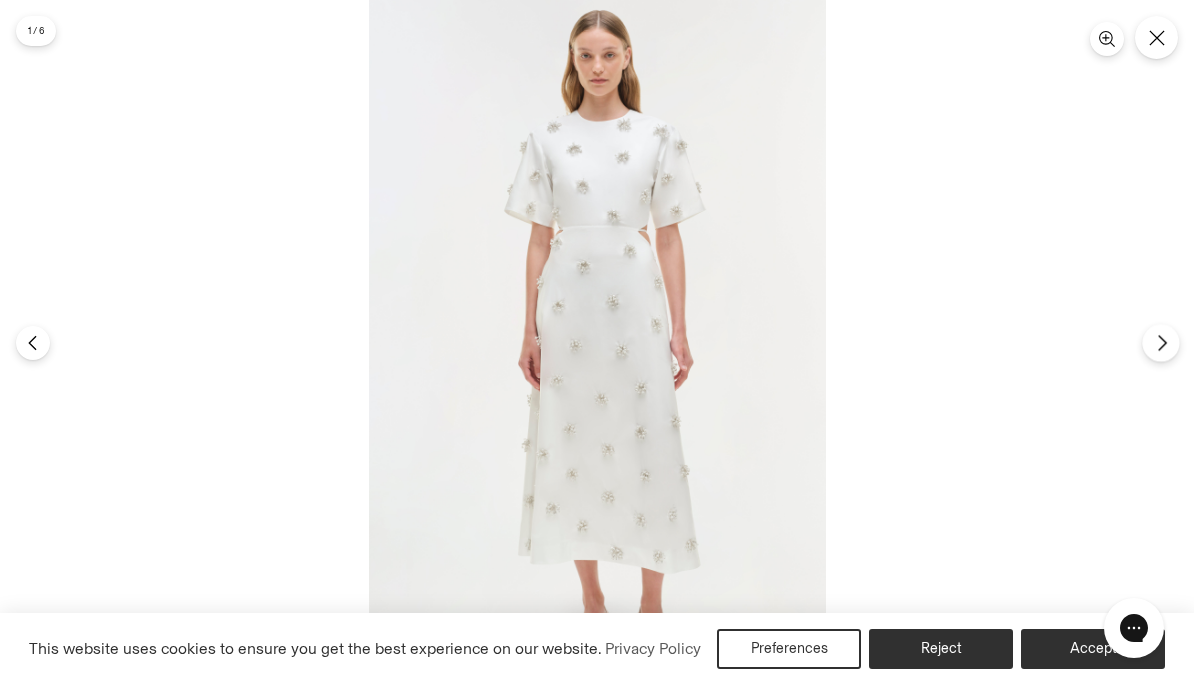 click 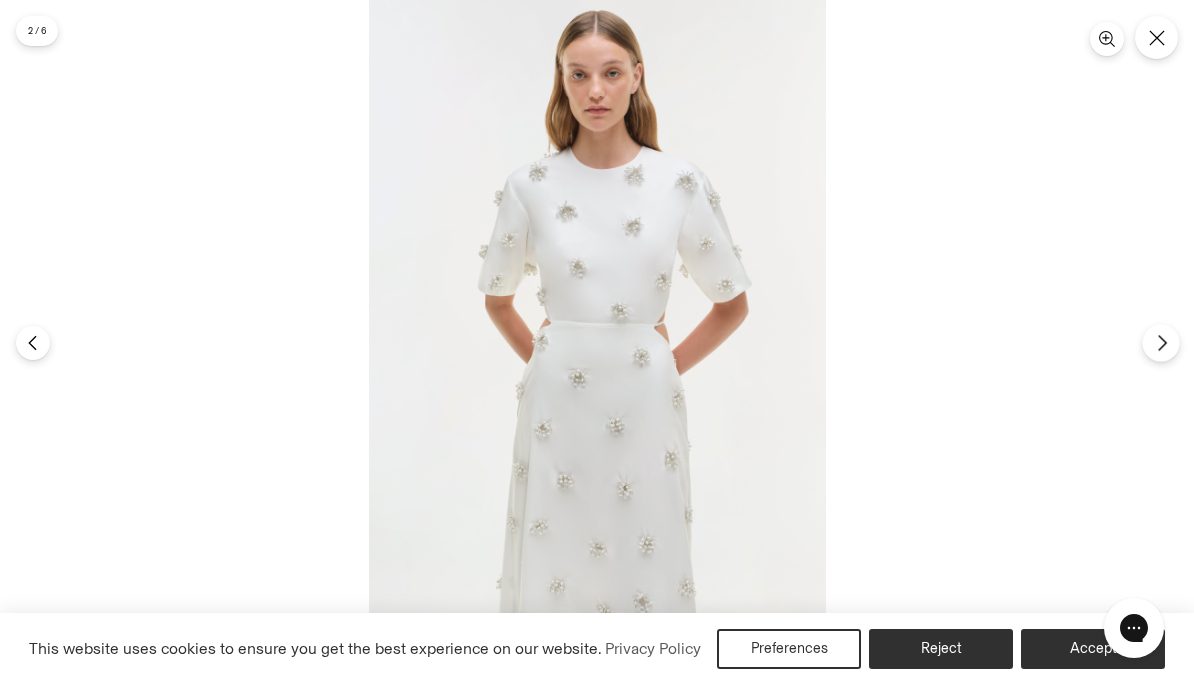 click 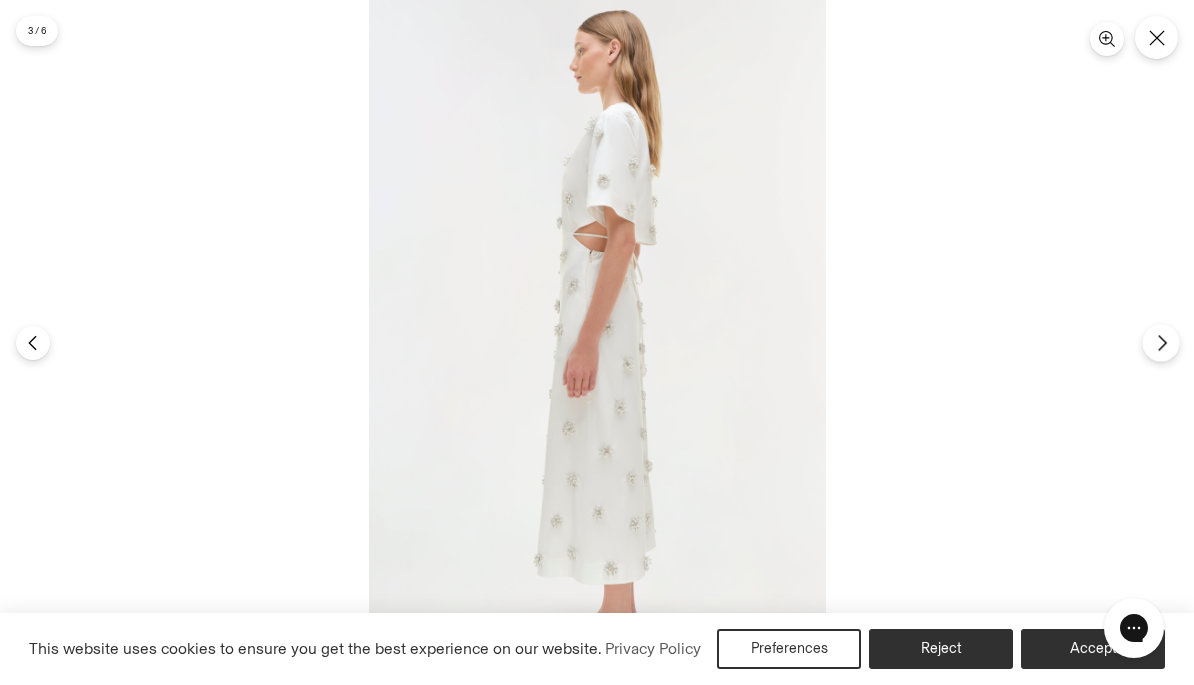 click 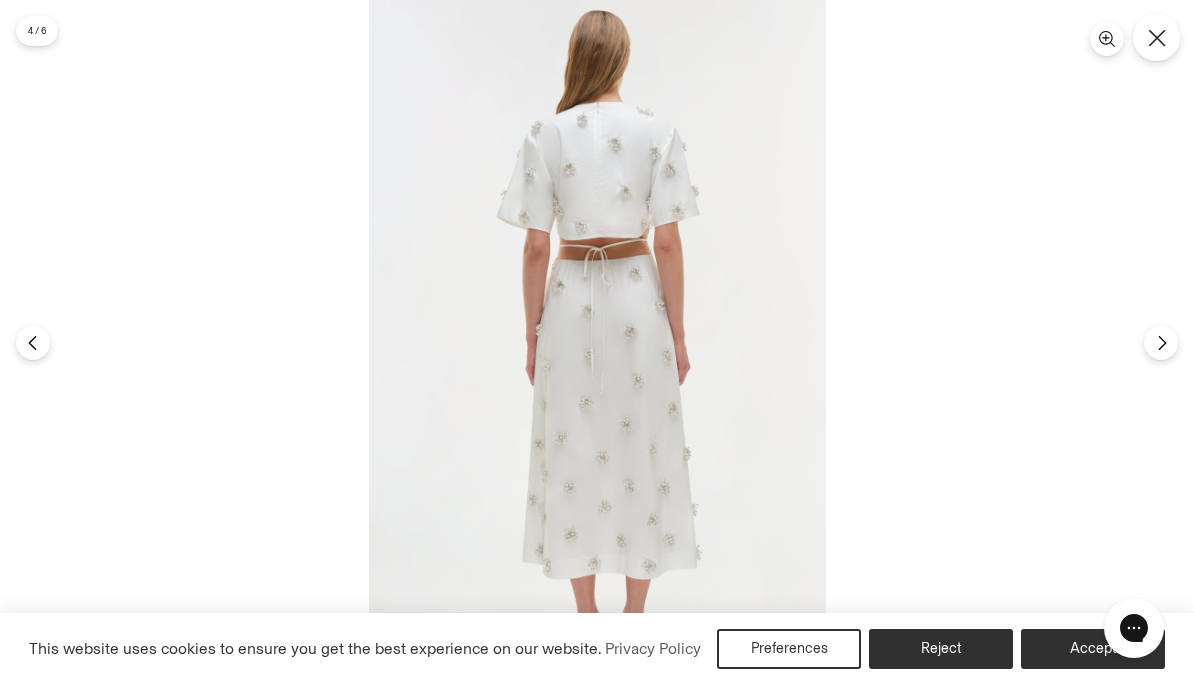 click at bounding box center (1156, 37) 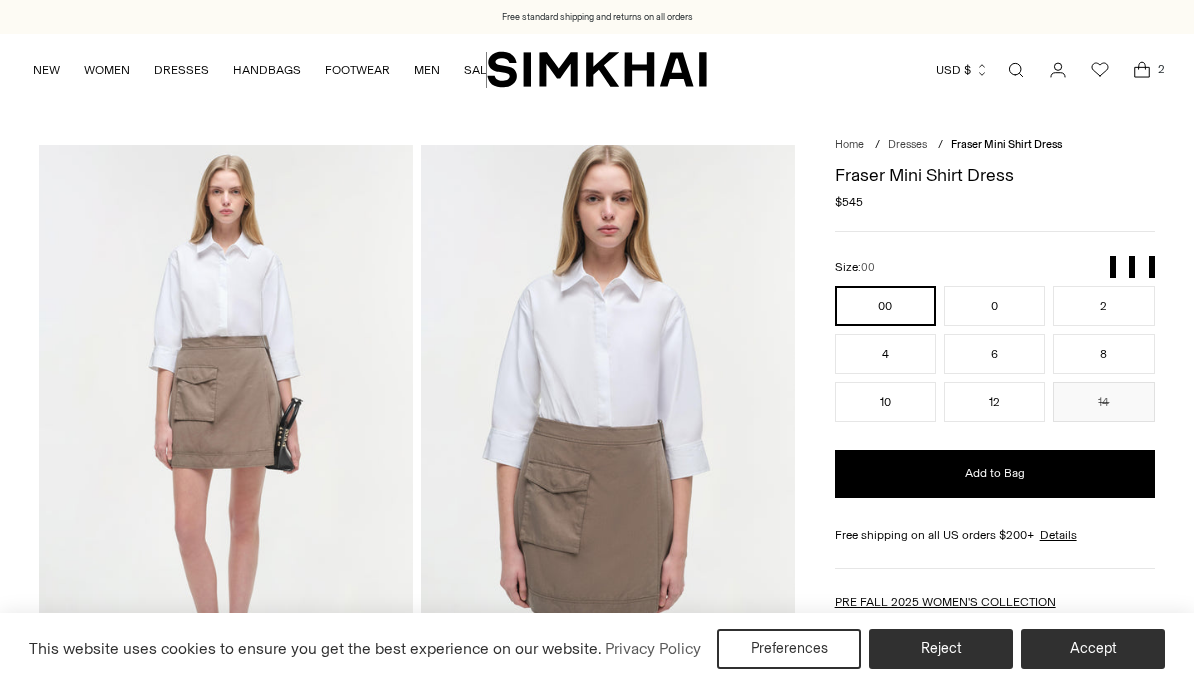 scroll, scrollTop: 0, scrollLeft: 0, axis: both 